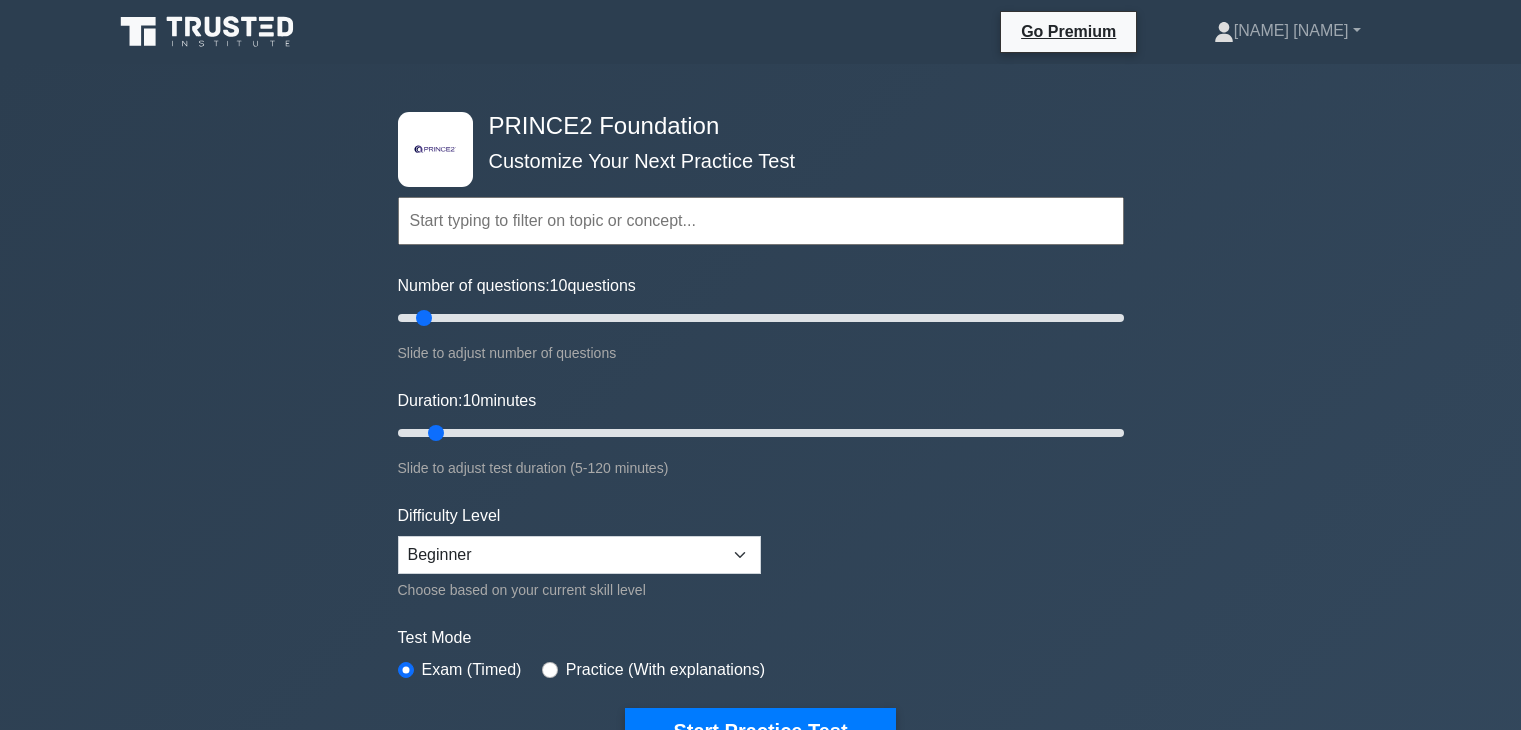 scroll, scrollTop: 136, scrollLeft: 0, axis: vertical 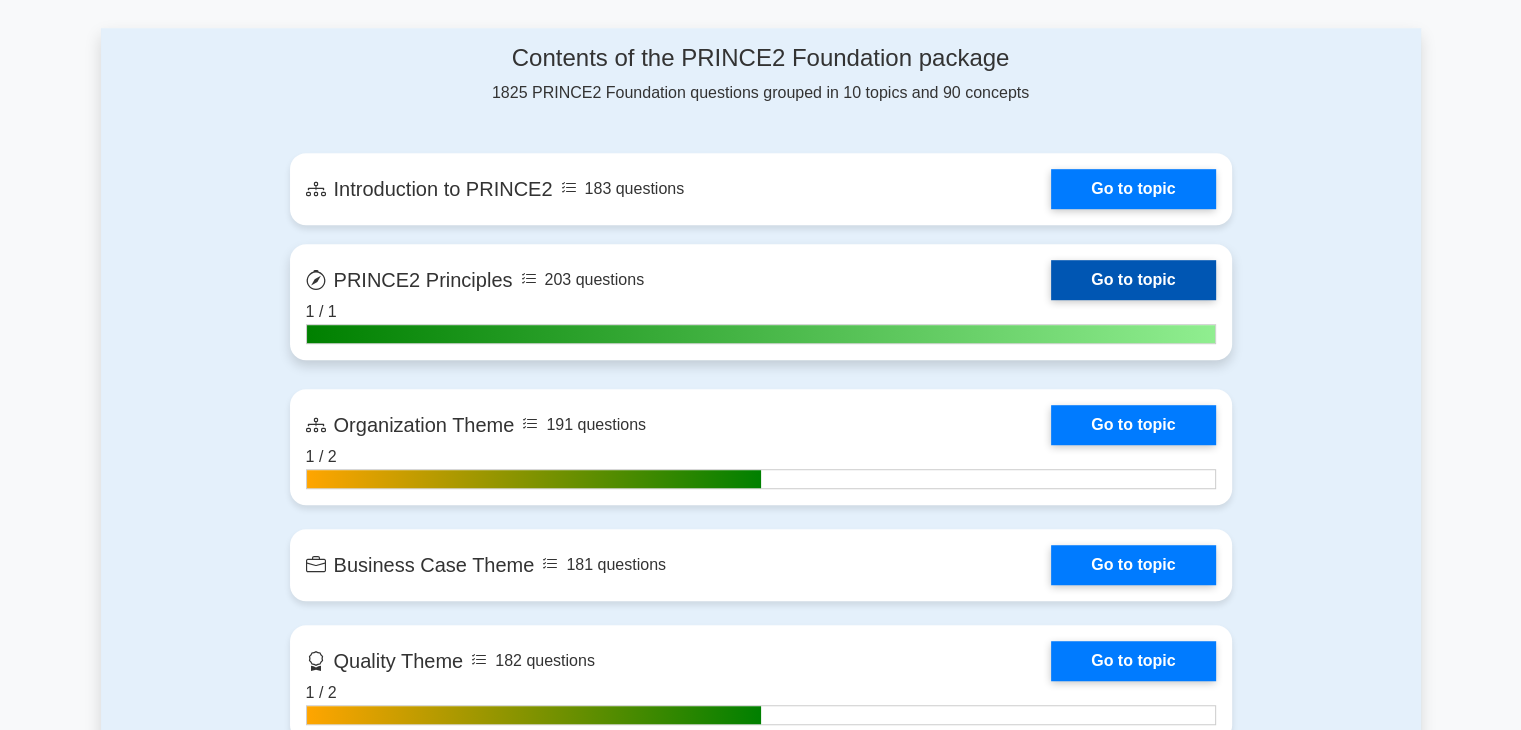 click on "Go to topic" at bounding box center [1133, 280] 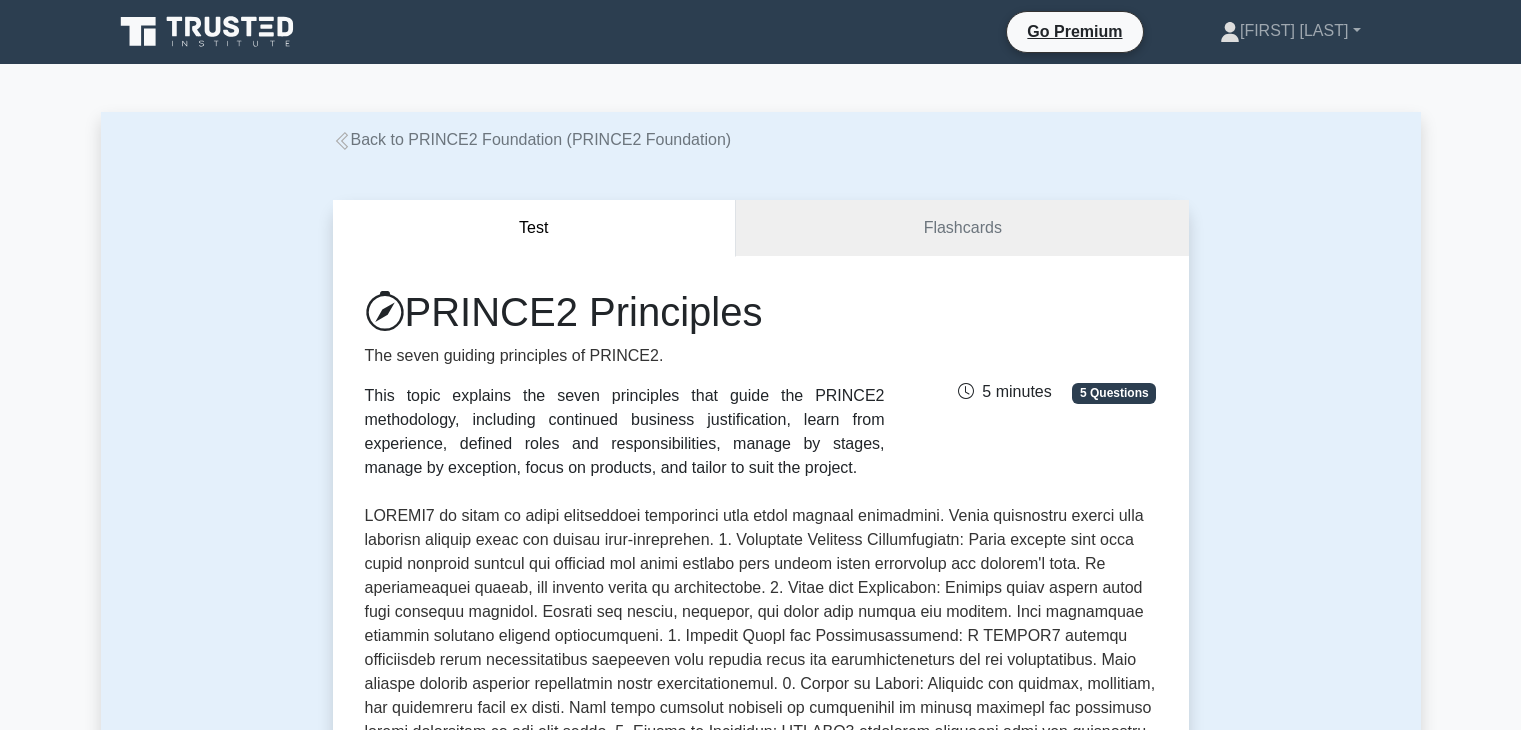 scroll, scrollTop: 0, scrollLeft: 0, axis: both 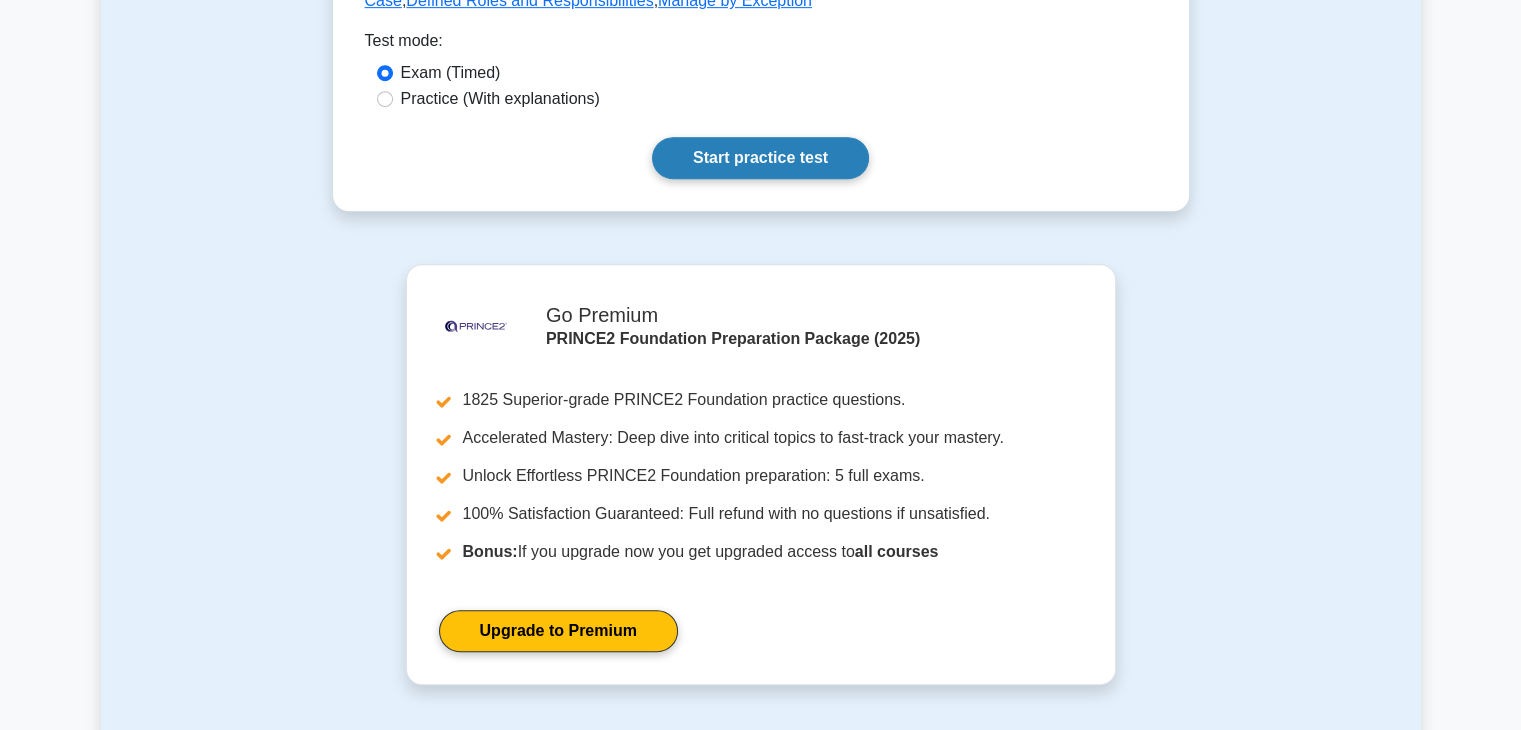click on "Start practice test" at bounding box center [760, 158] 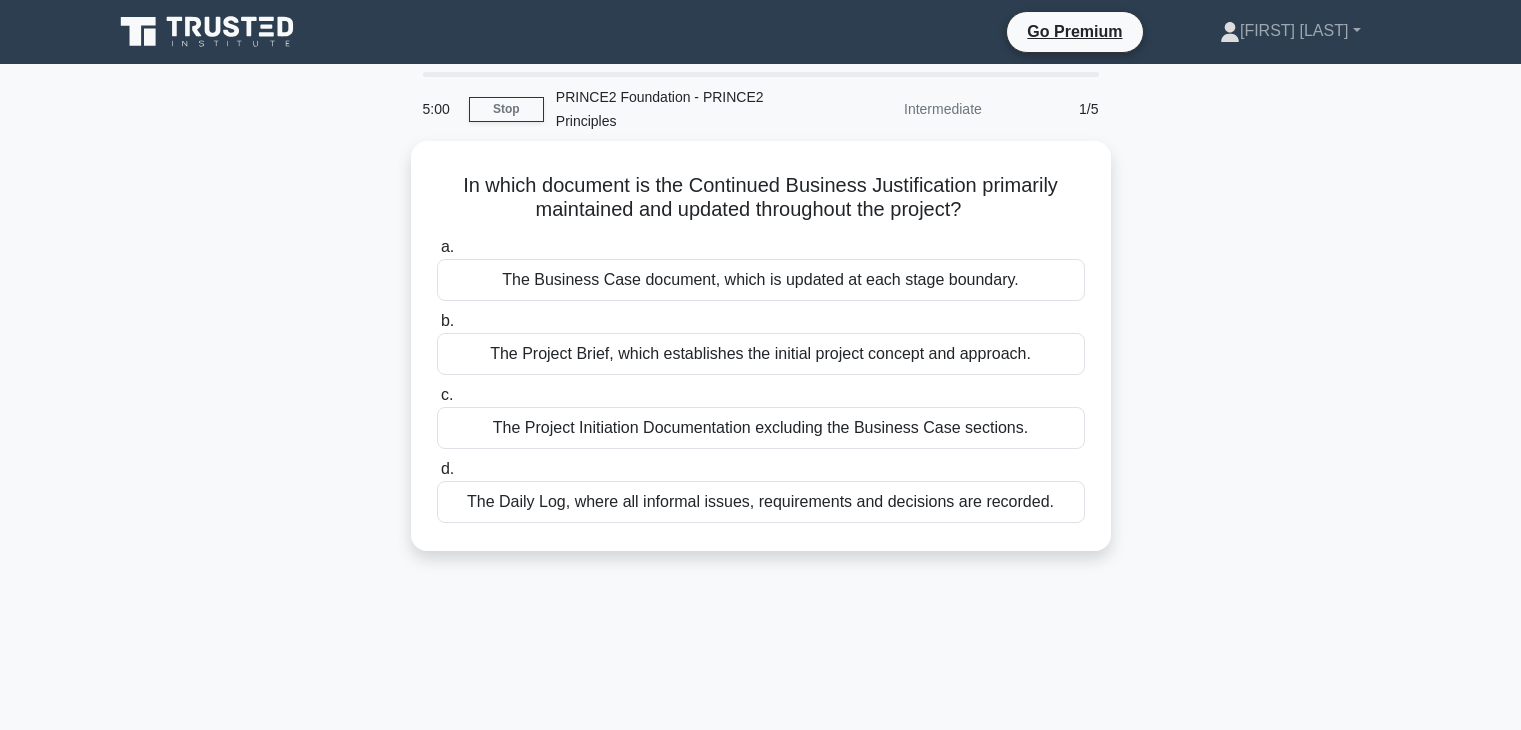 scroll, scrollTop: 0, scrollLeft: 0, axis: both 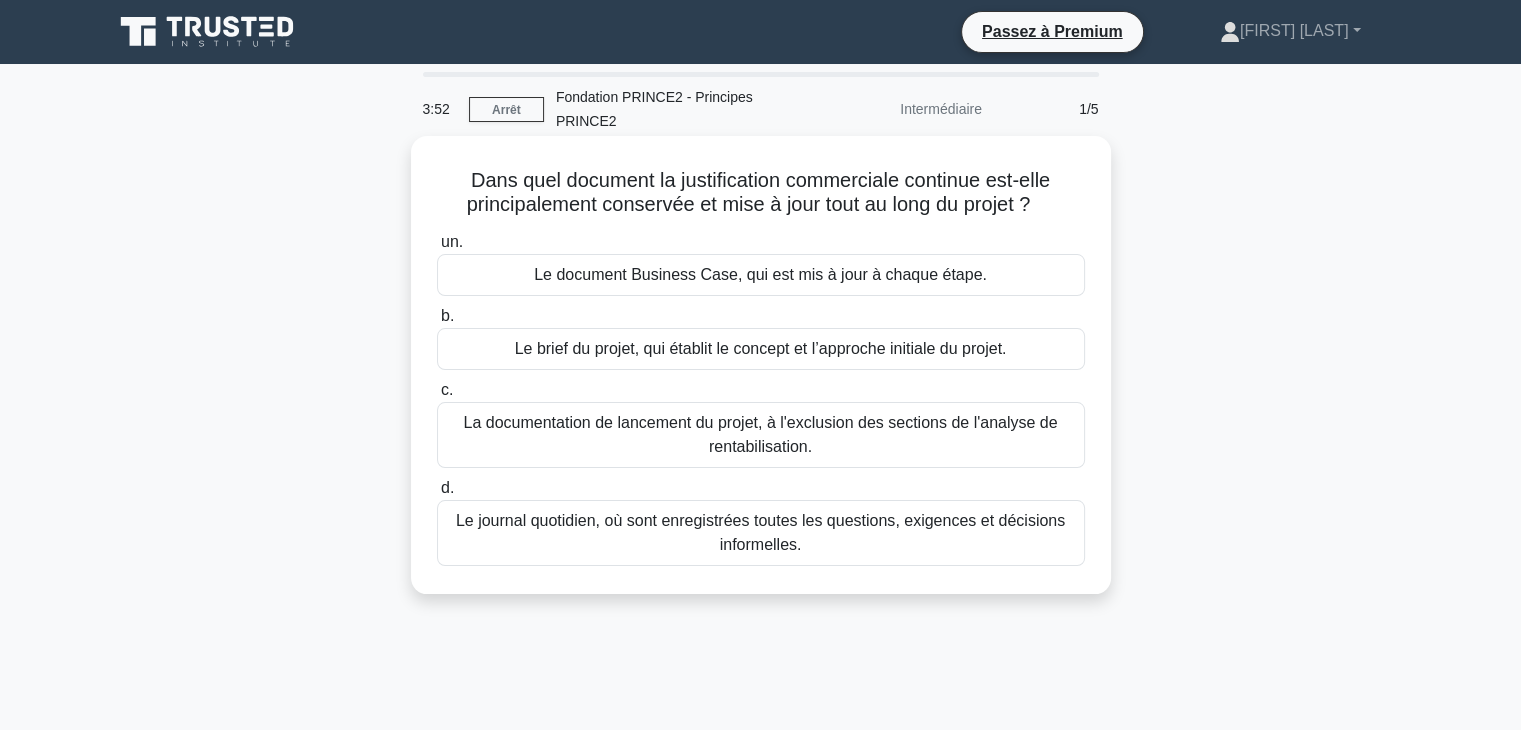 click on "Le document Business Case, qui est mis à jour à chaque étape." at bounding box center [760, 274] 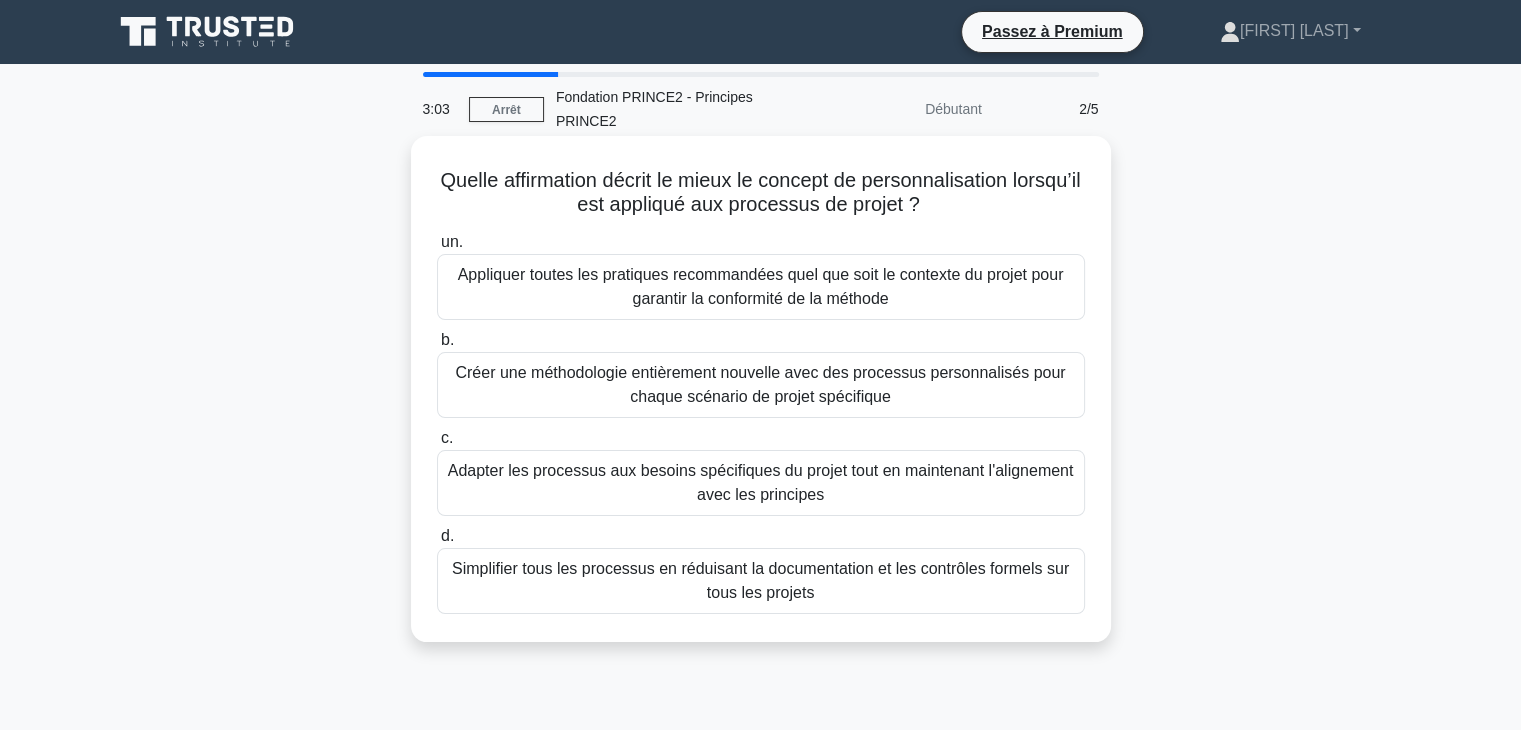 click on "Appliquer toutes les pratiques recommandées quel que soit le contexte du projet pour garantir la conformité de la méthode" at bounding box center [761, 286] 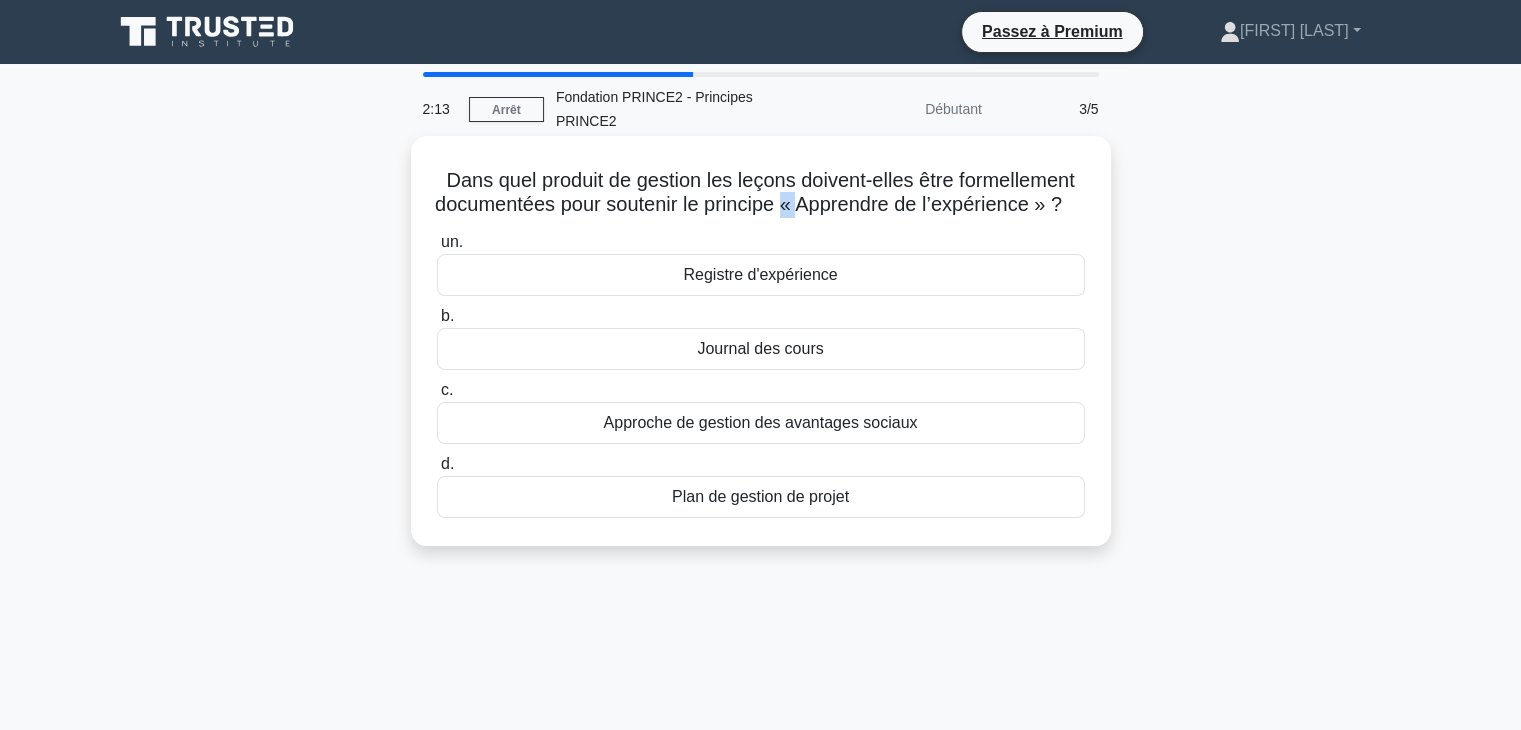 click on "Dans quel produit de gestion les leçons doivent-elles être formellement documentées pour soutenir le principe « Apprendre de l’expérience » ?" at bounding box center (755, 192) 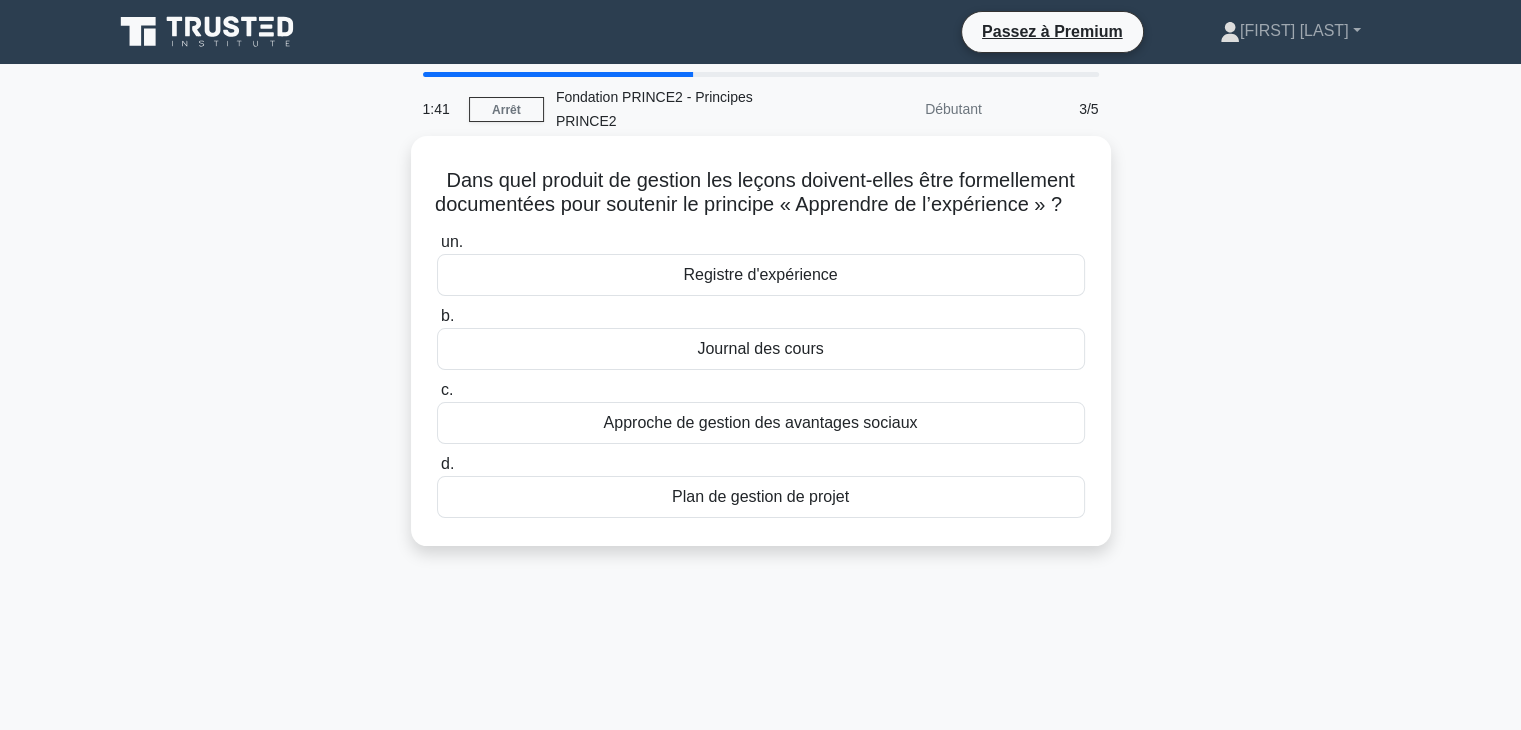 click on "Registre d'expérience" at bounding box center (760, 274) 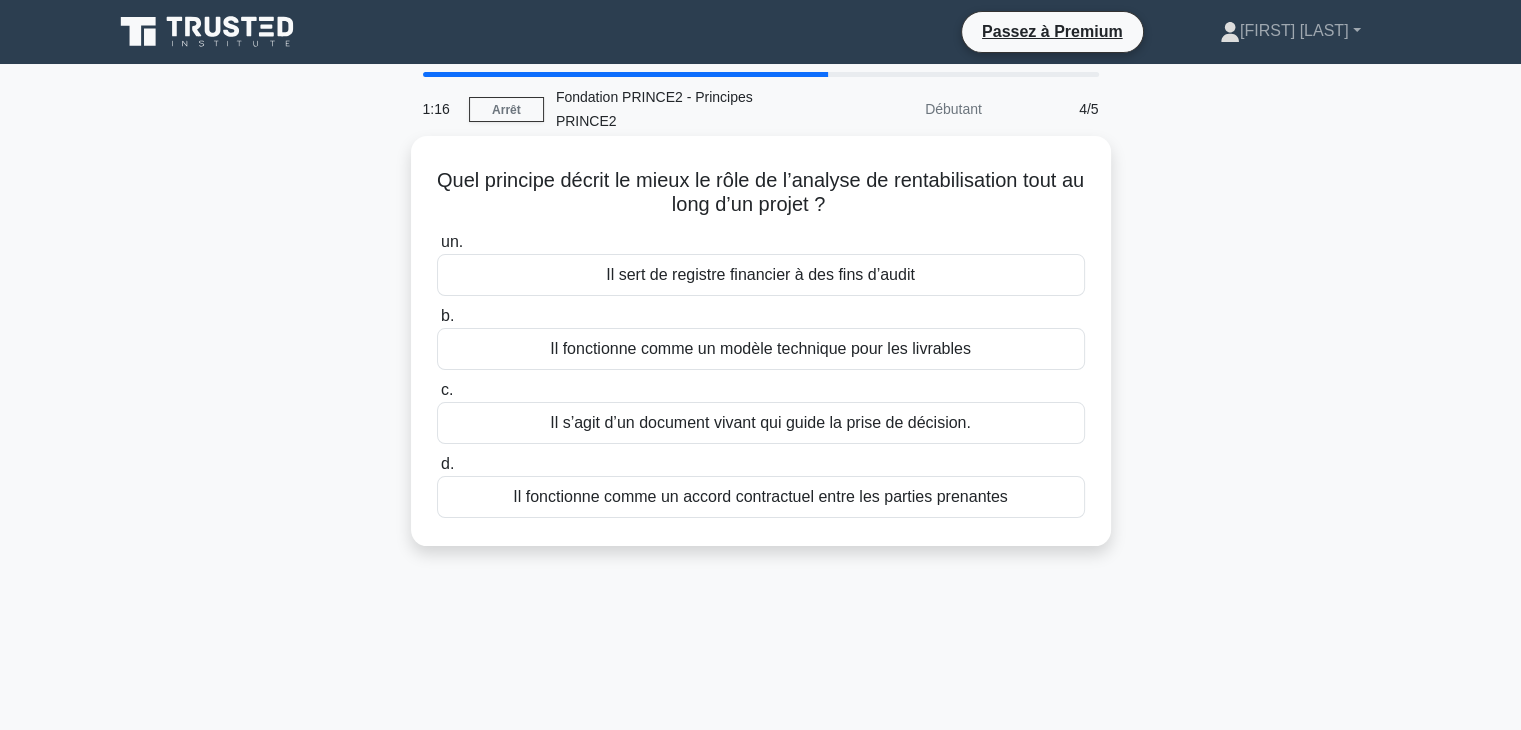 click on "Il s’agit d’un document vivant qui guide la prise de décision." at bounding box center (760, 422) 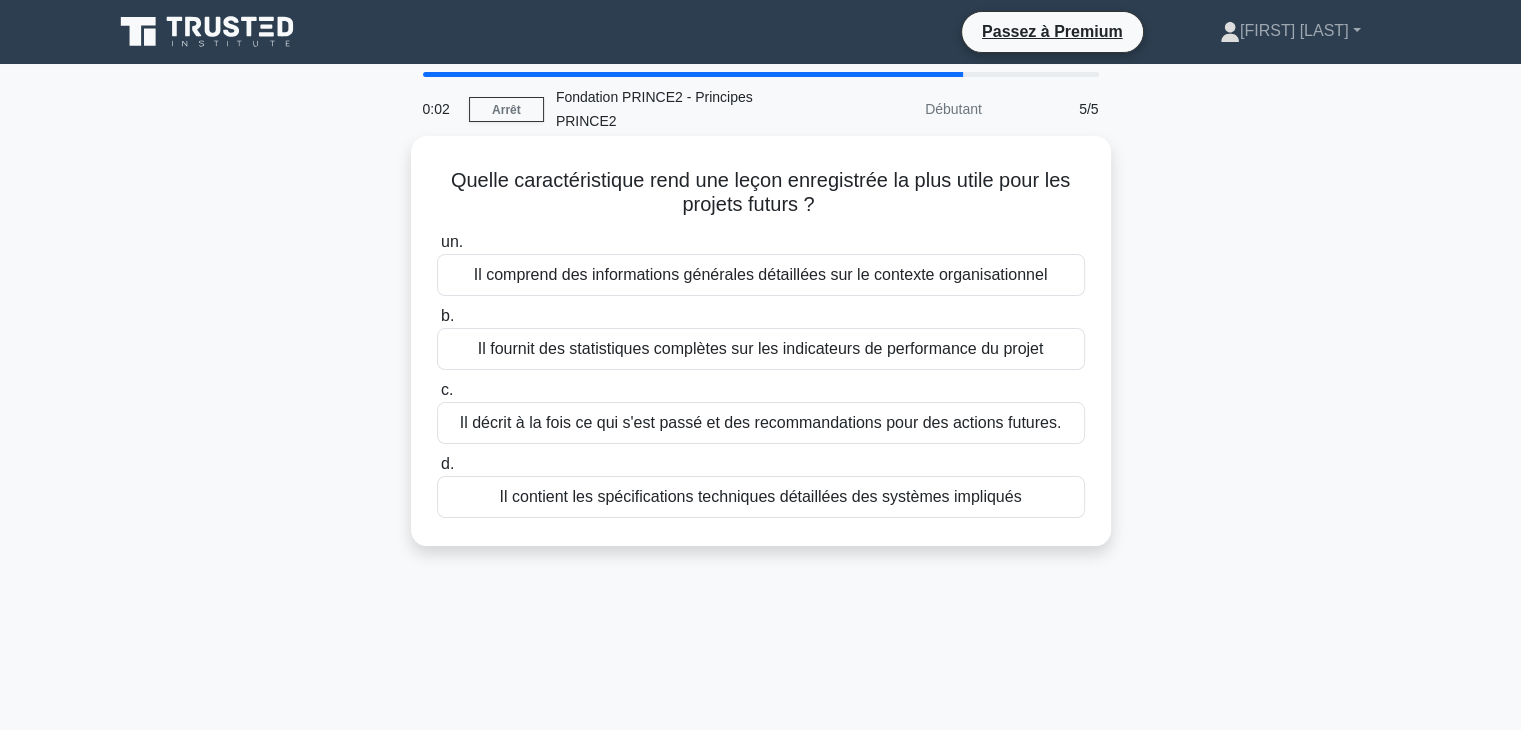 click on "Il fournit des statistiques complètes sur les indicateurs de performance du projet" at bounding box center (761, 348) 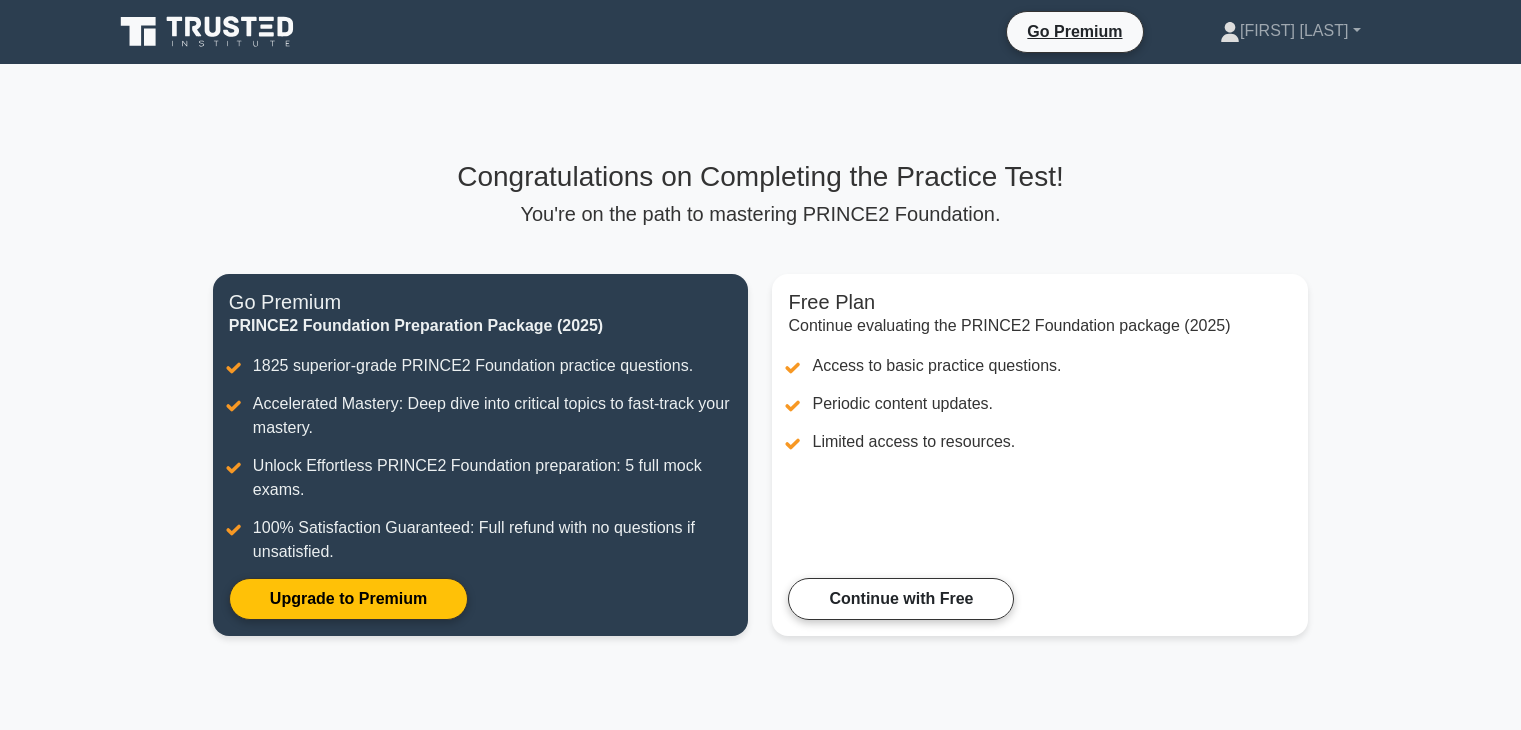 scroll, scrollTop: 0, scrollLeft: 0, axis: both 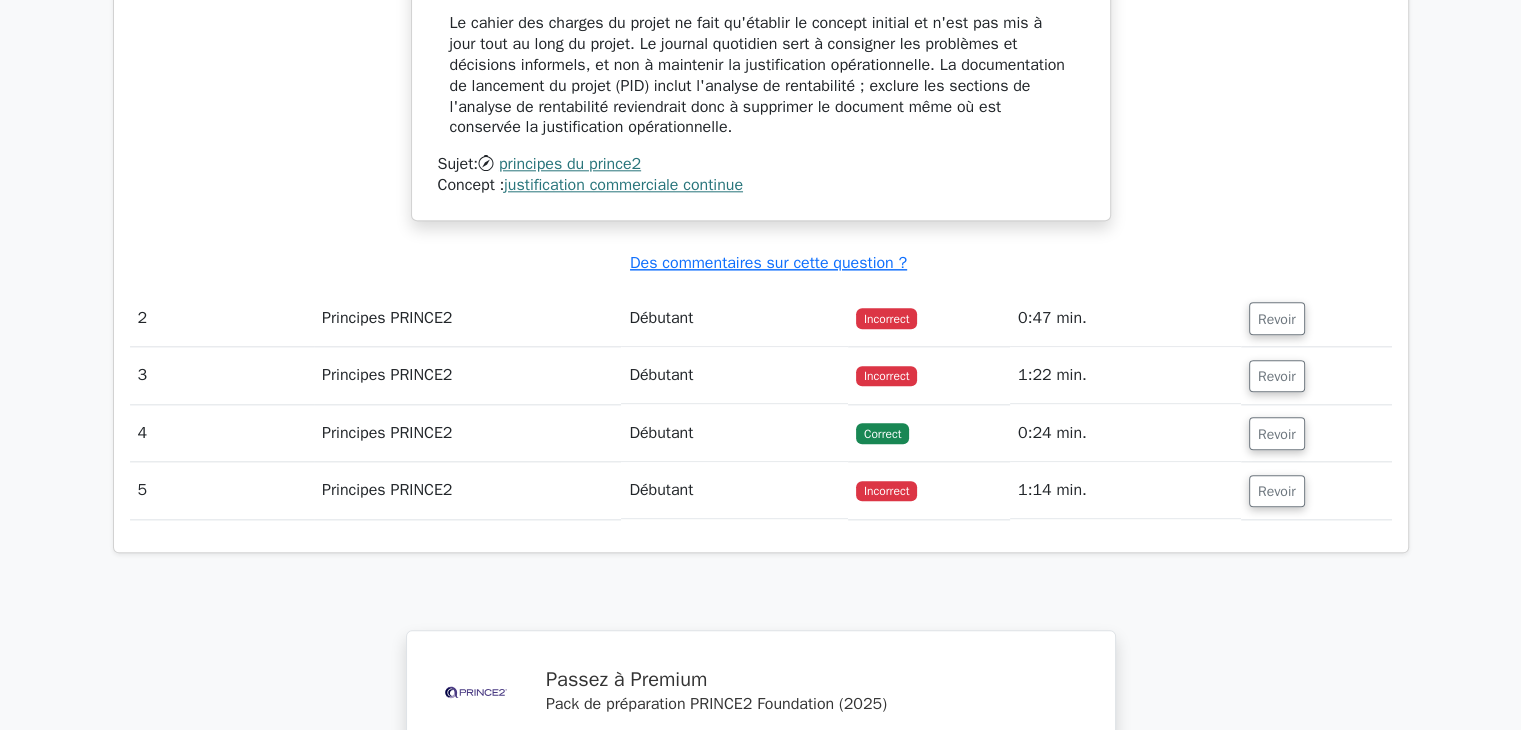 click on "Incorrect" at bounding box center (887, 319) 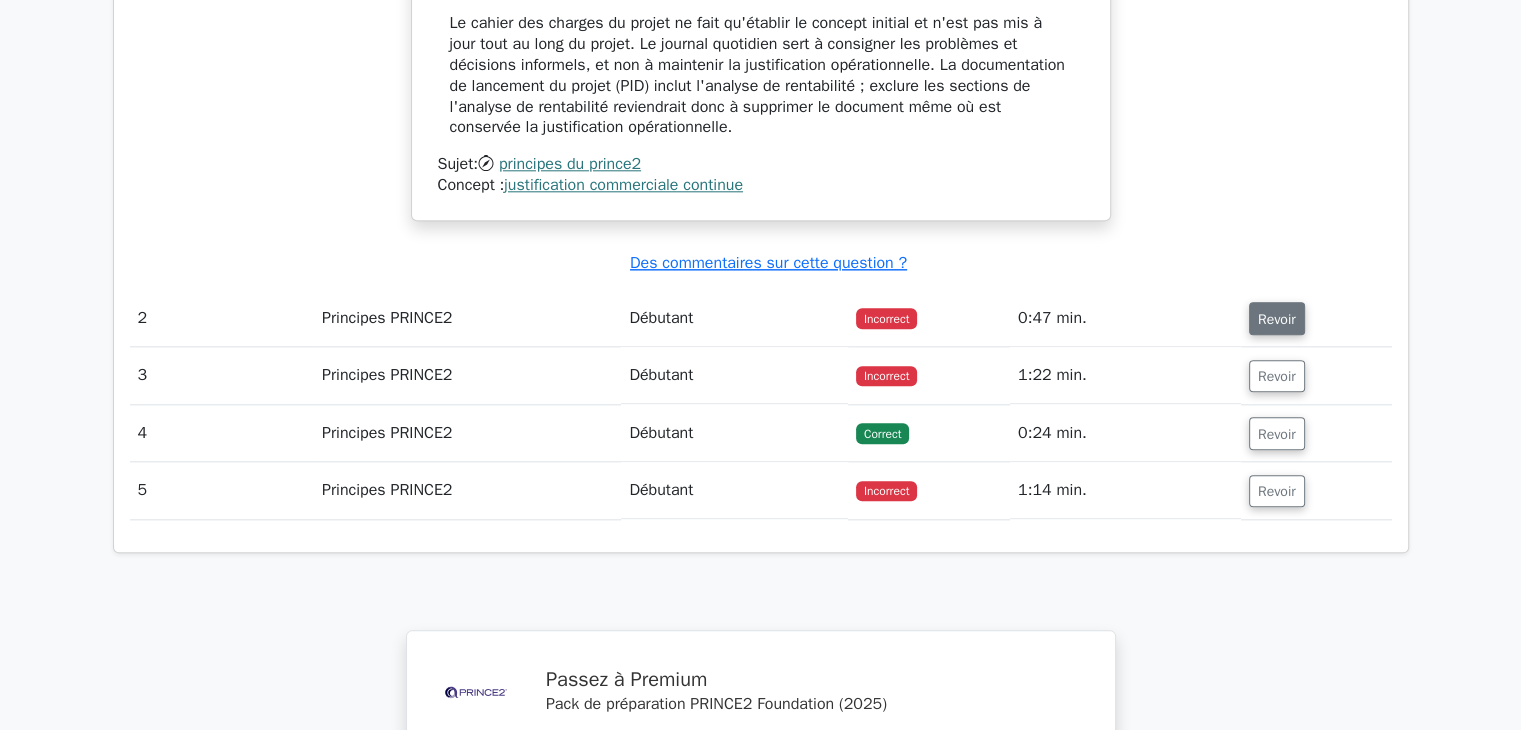 click on "Revoir" at bounding box center [1277, 318] 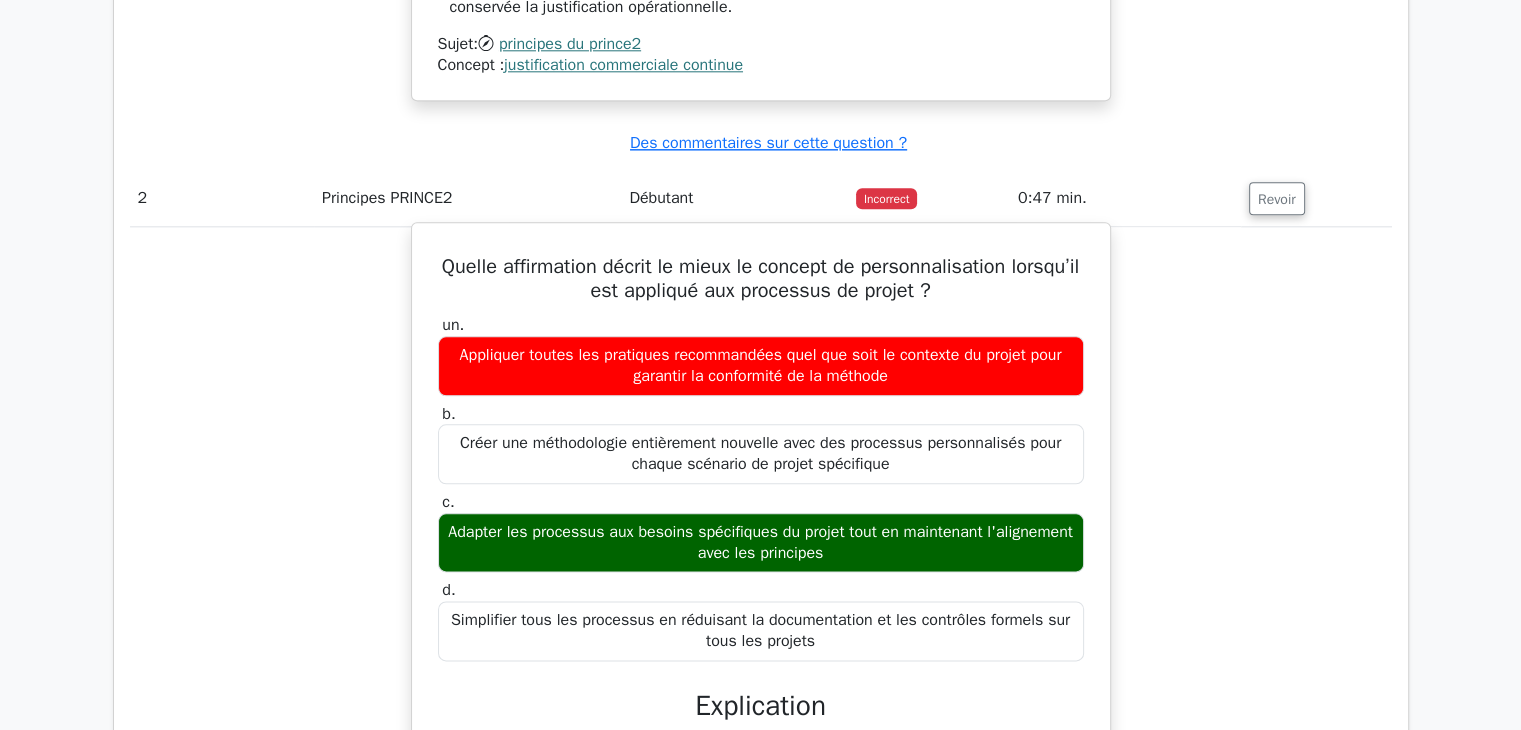 scroll, scrollTop: 2311, scrollLeft: 0, axis: vertical 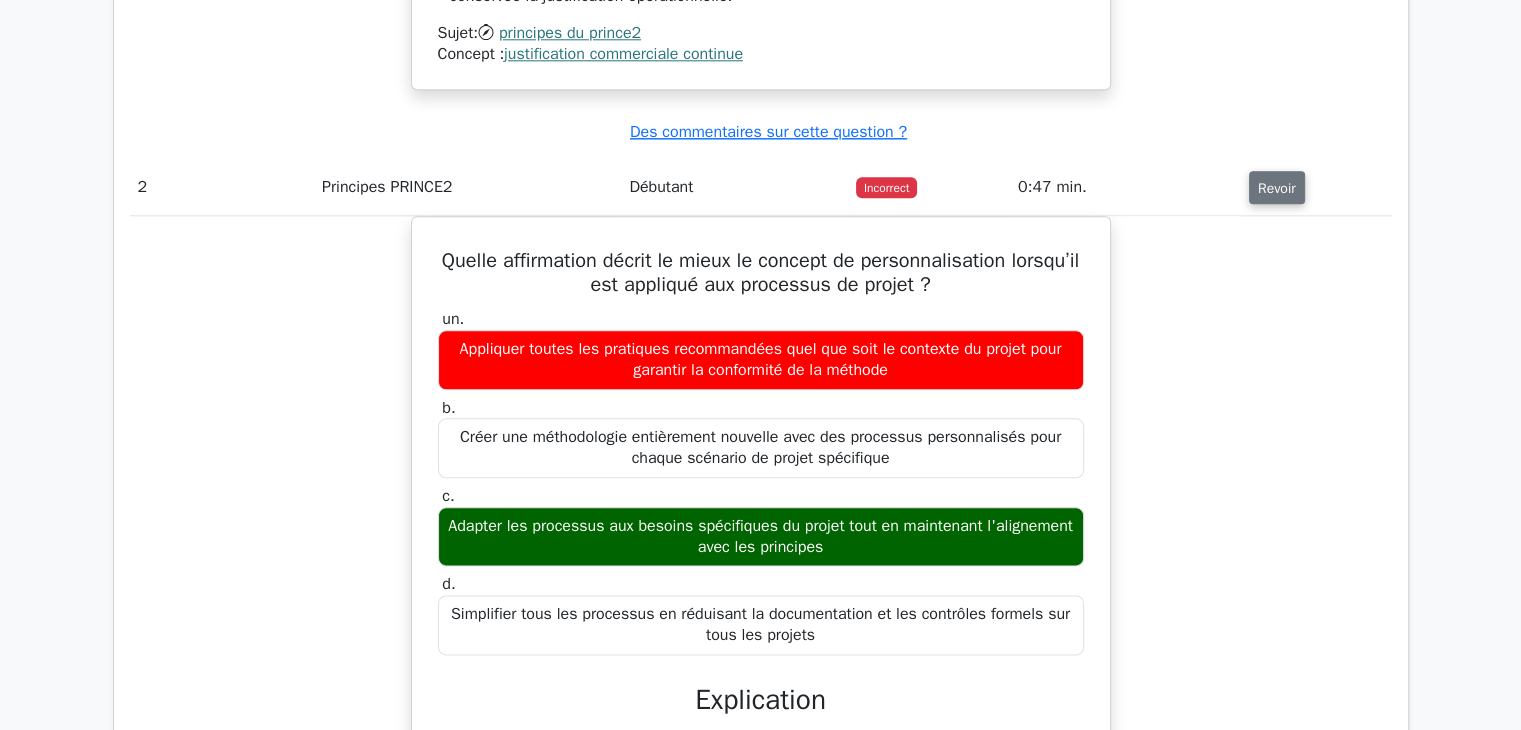 click on "Revoir" at bounding box center [1277, 188] 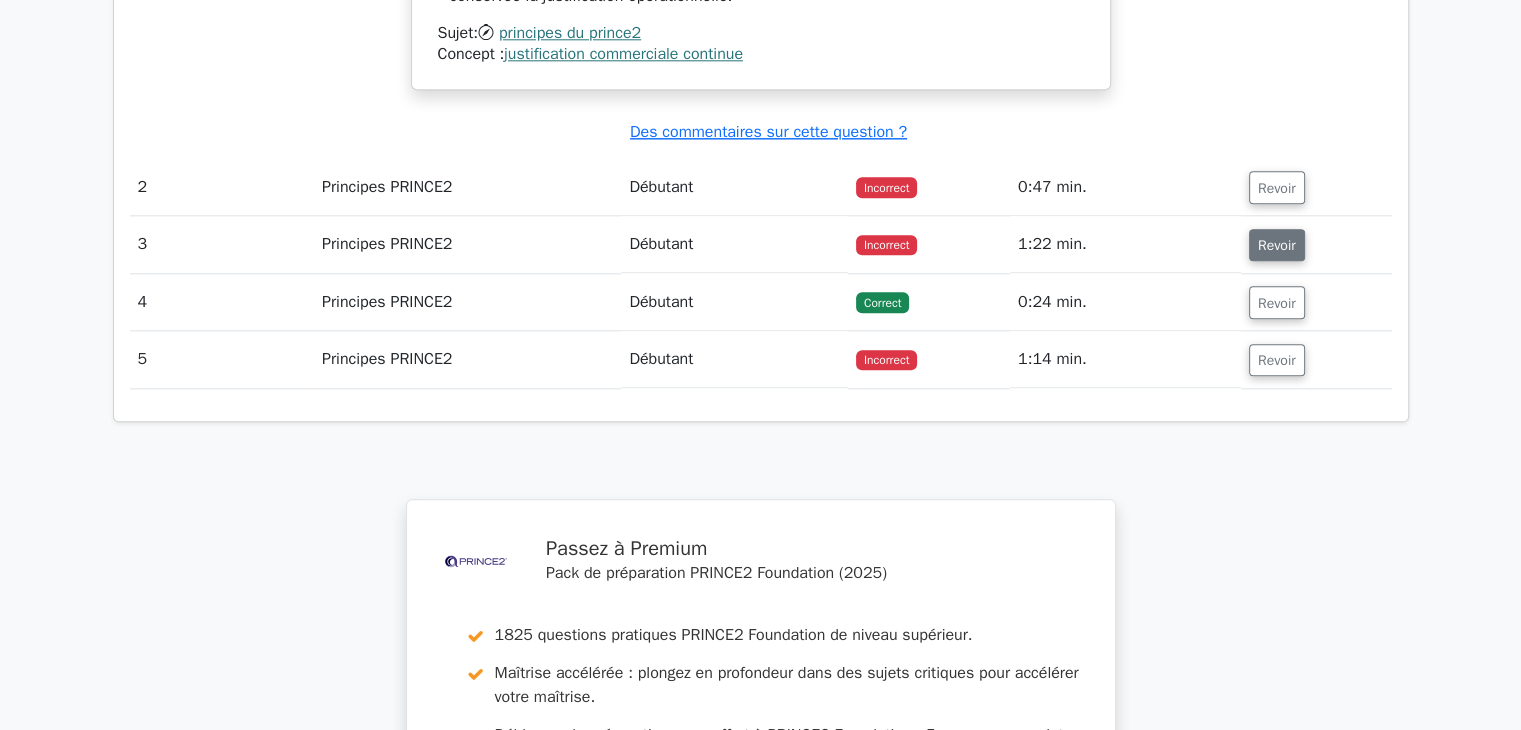 click on "Revoir" at bounding box center (1277, 245) 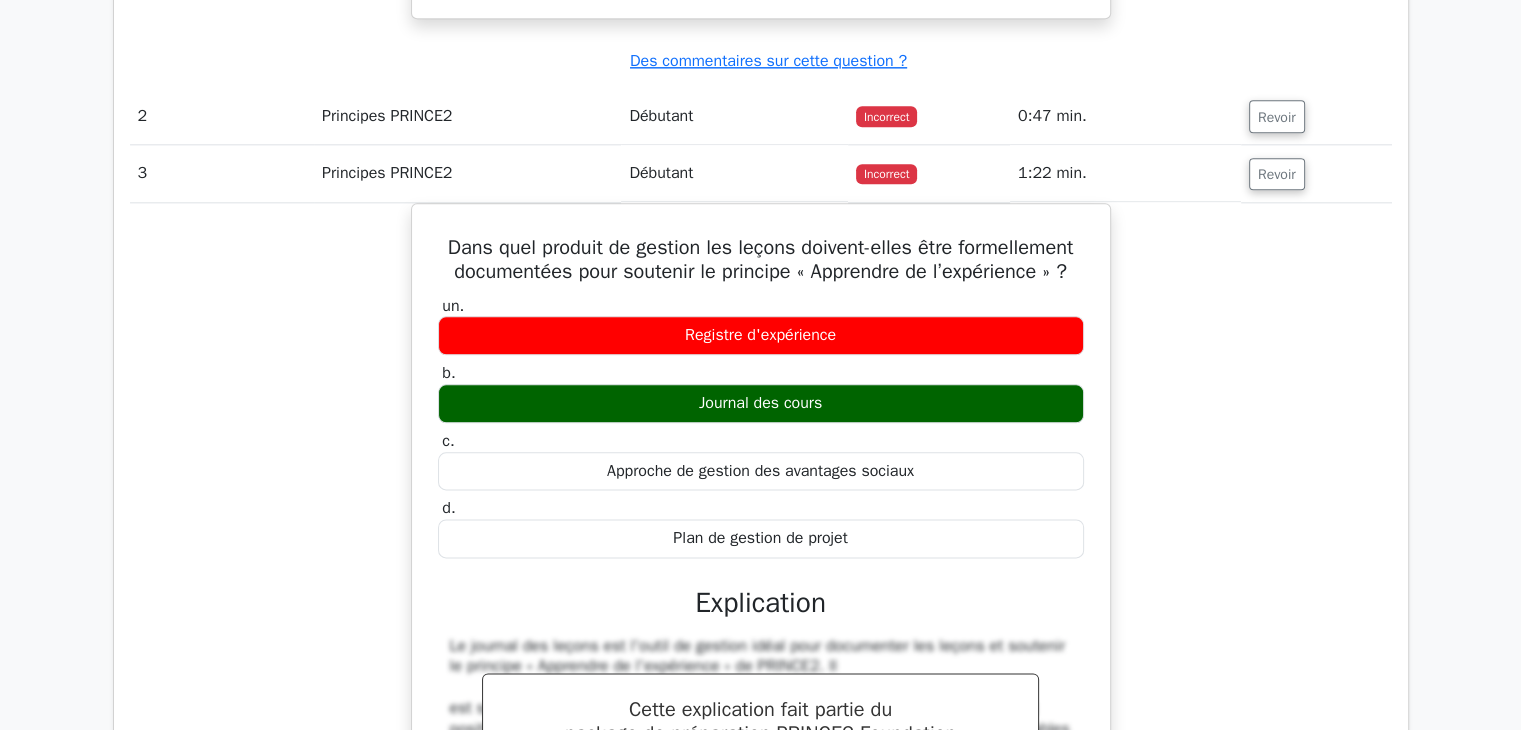 scroll, scrollTop: 2380, scrollLeft: 0, axis: vertical 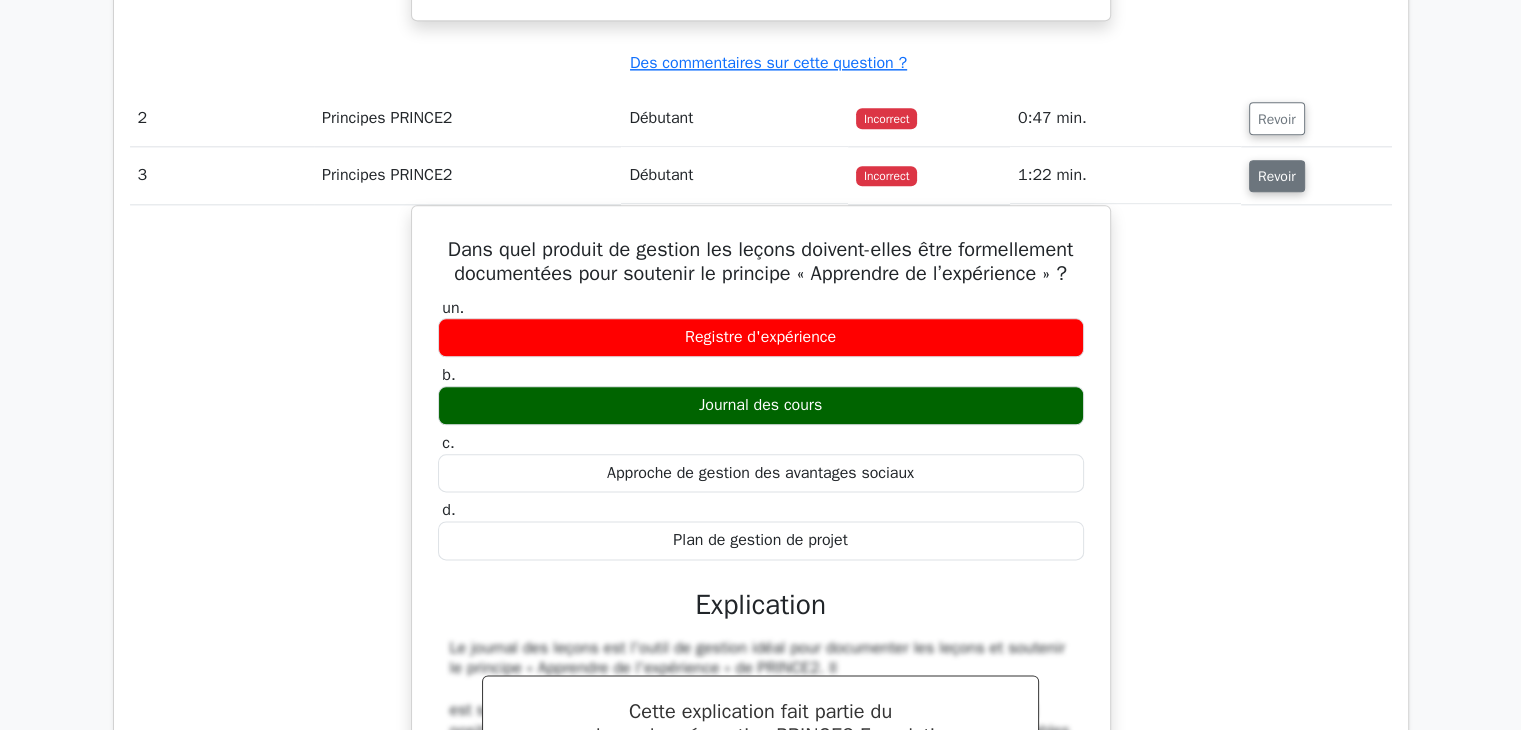 click on "Revoir" at bounding box center (1277, 176) 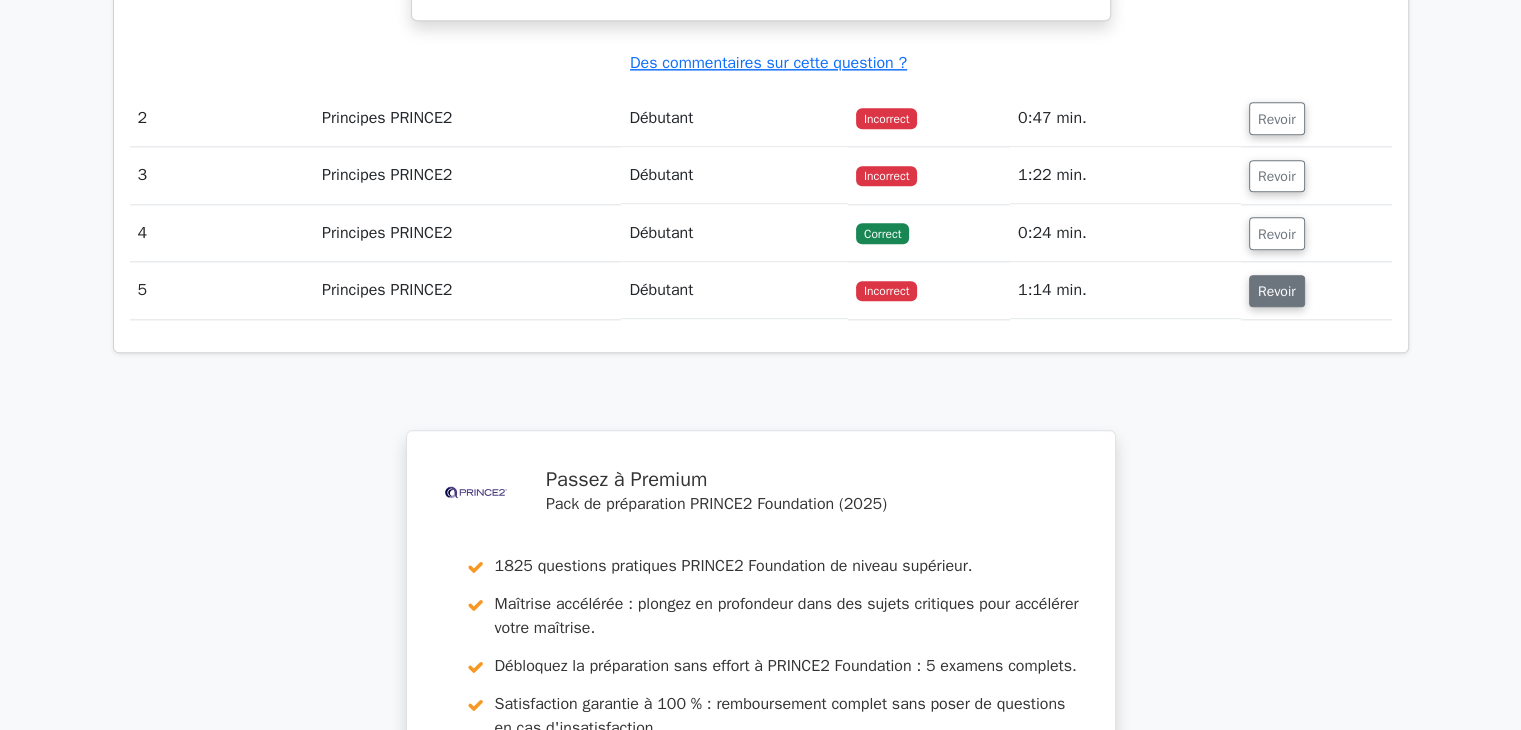 click on "Revoir" at bounding box center (1277, 291) 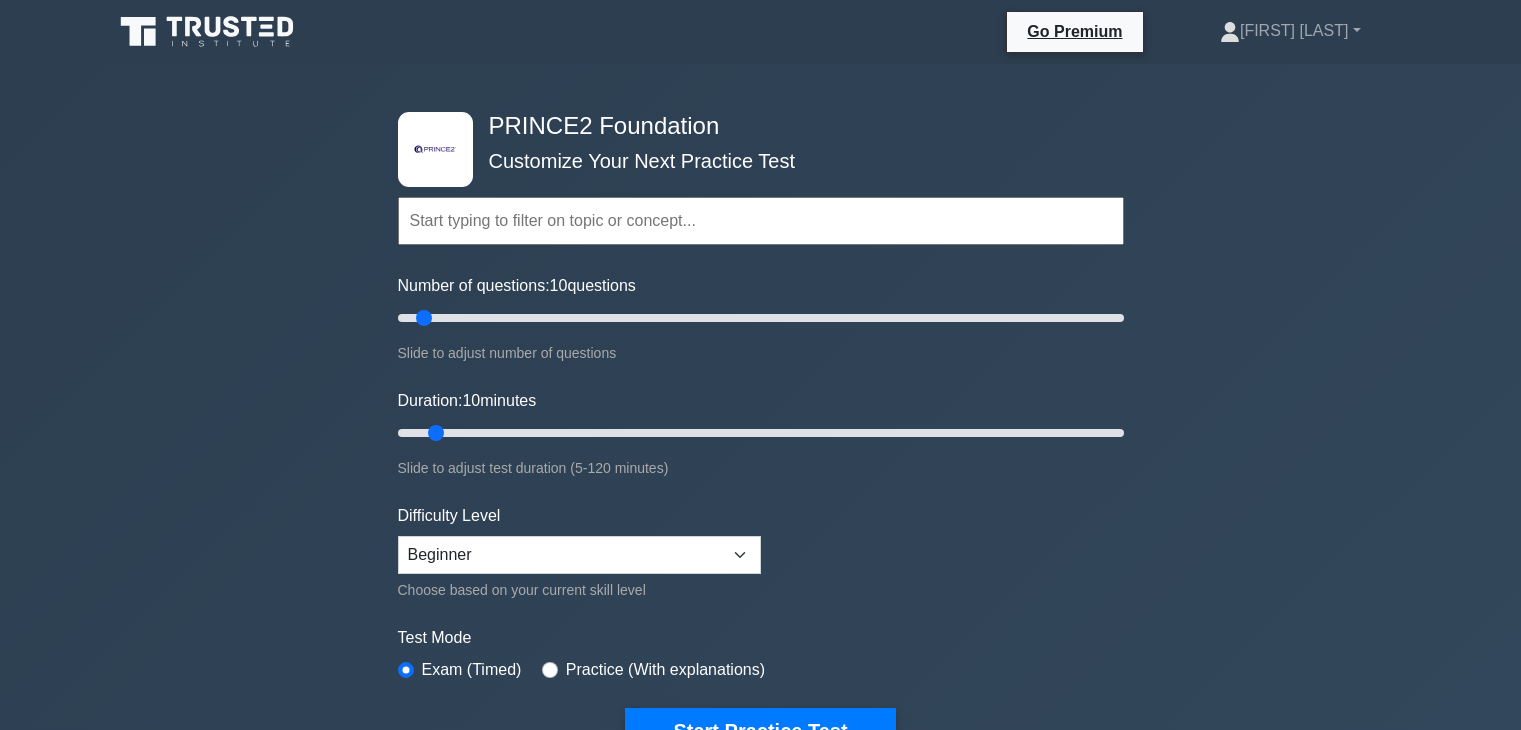 scroll, scrollTop: 0, scrollLeft: 0, axis: both 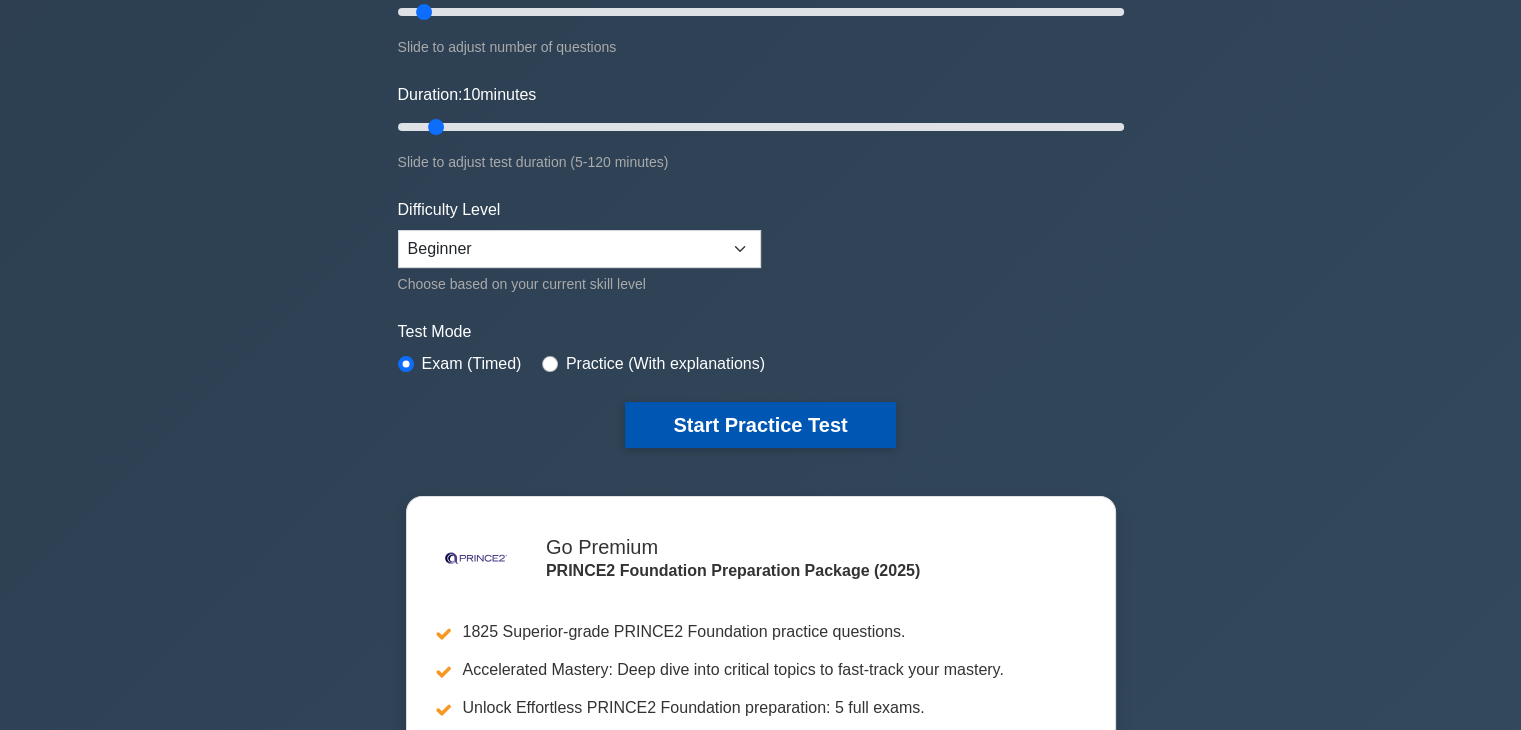 click on "Start Practice Test" at bounding box center [760, 425] 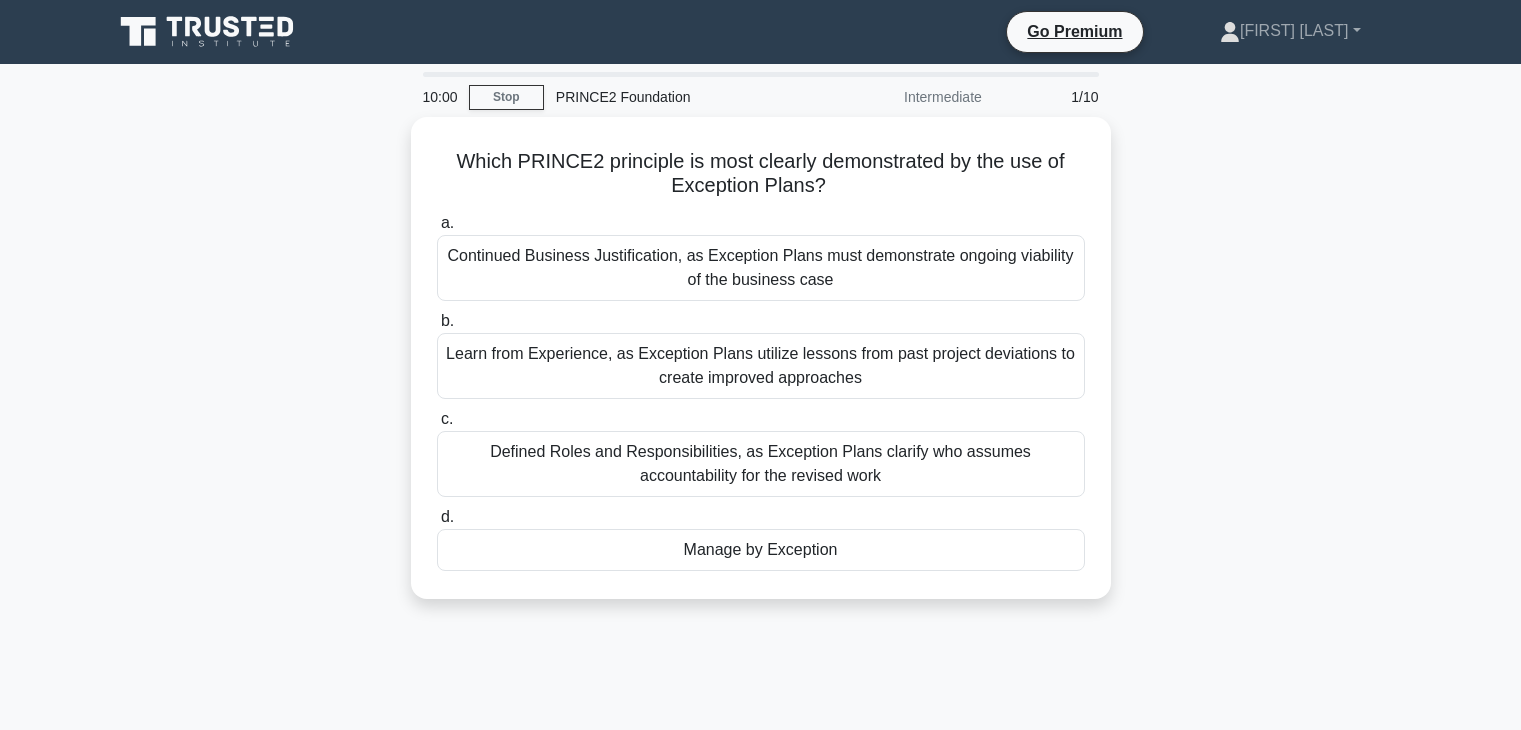 scroll, scrollTop: 0, scrollLeft: 0, axis: both 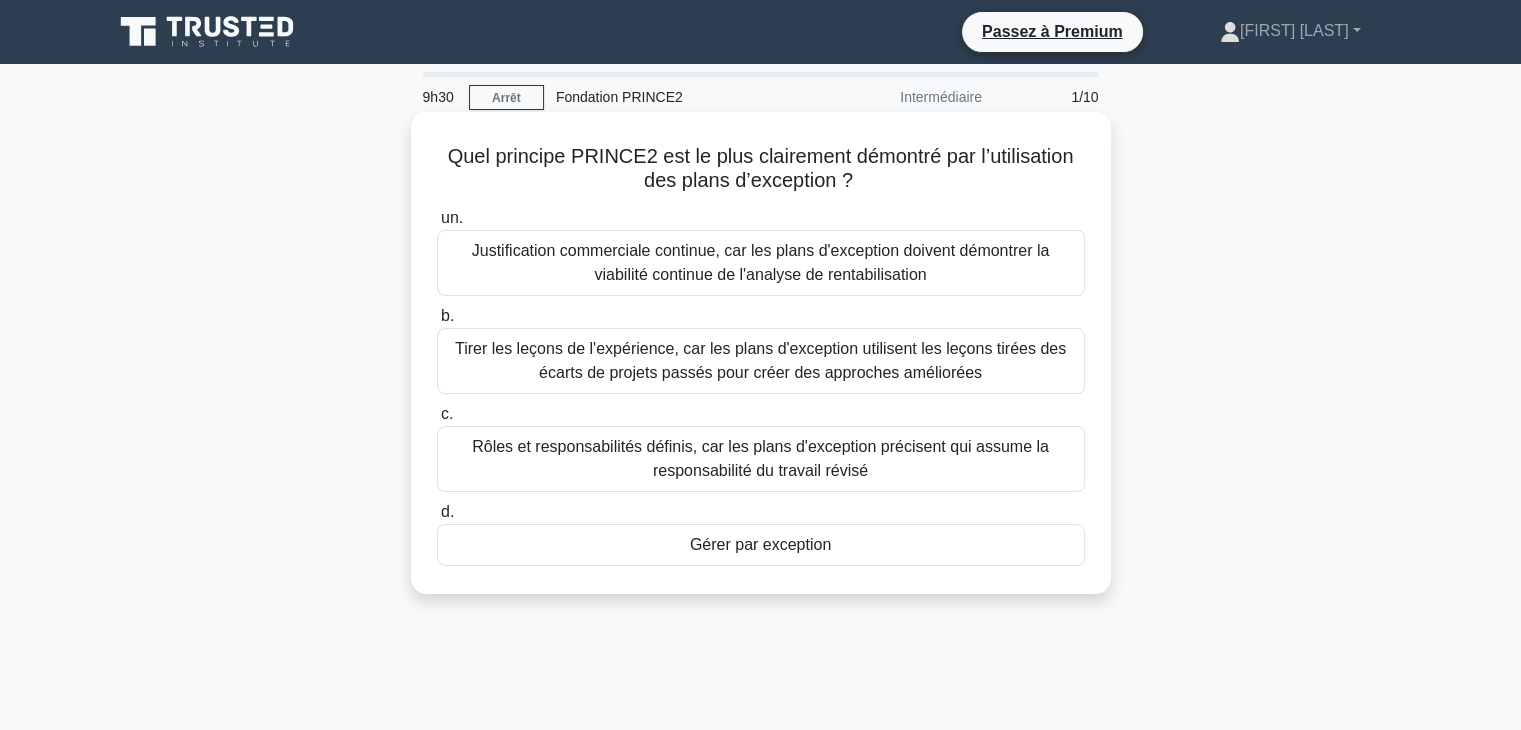 click on "Gérer par exception" at bounding box center (760, 544) 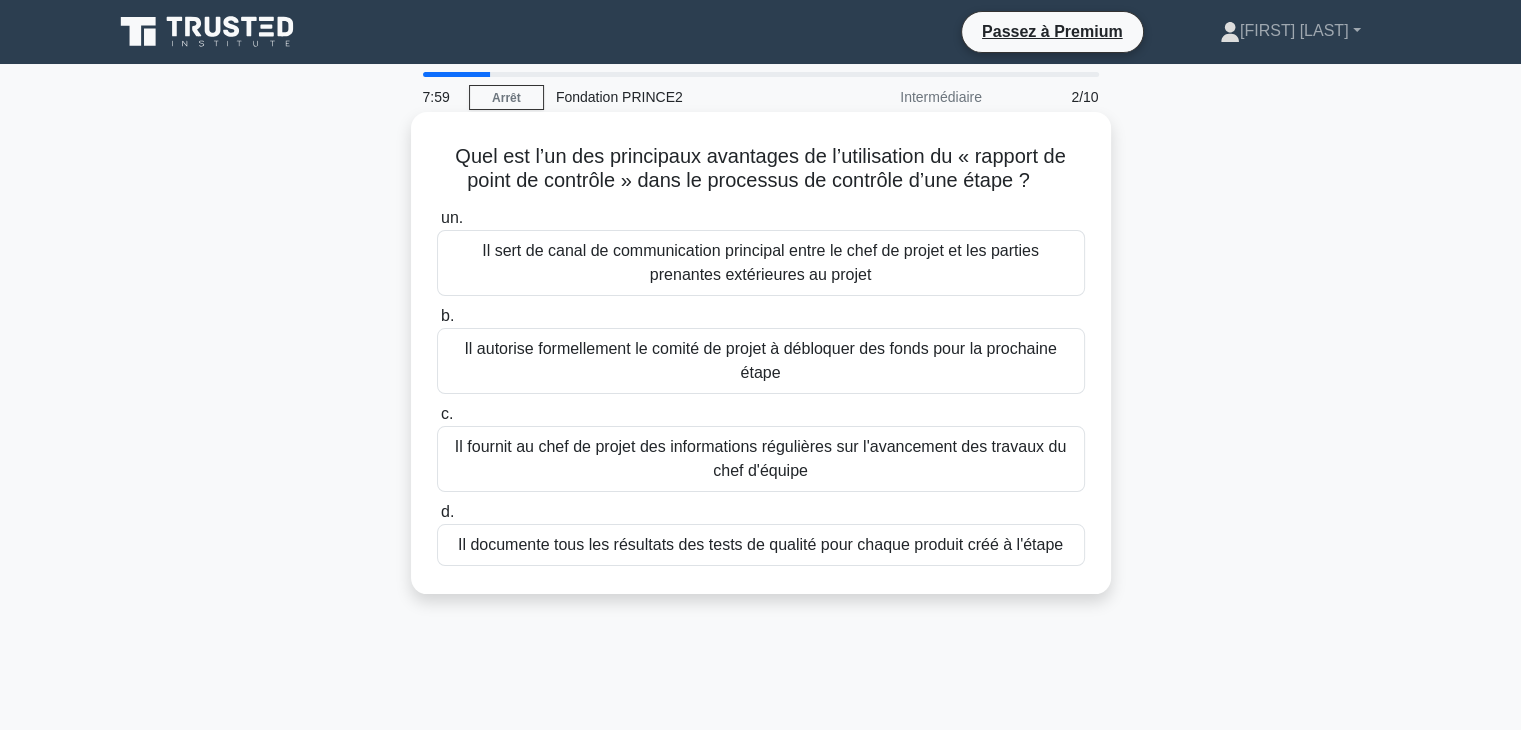click on "Il fournit au chef de projet des informations régulières sur l'avancement des travaux du chef d'équipe" at bounding box center (760, 458) 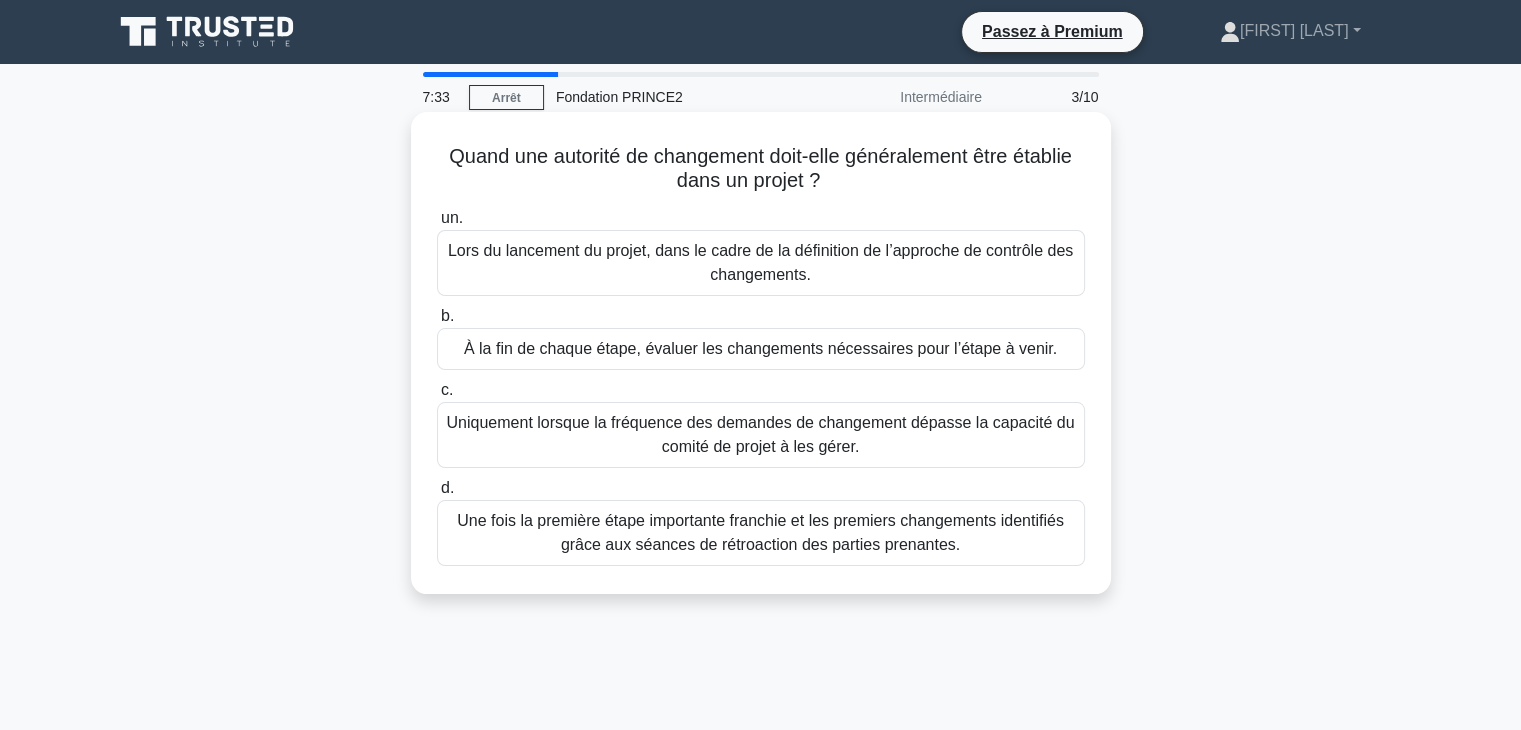 click on "Lors du lancement du projet, dans le cadre de la définition de l’approche de contrôle des changements." at bounding box center [760, 262] 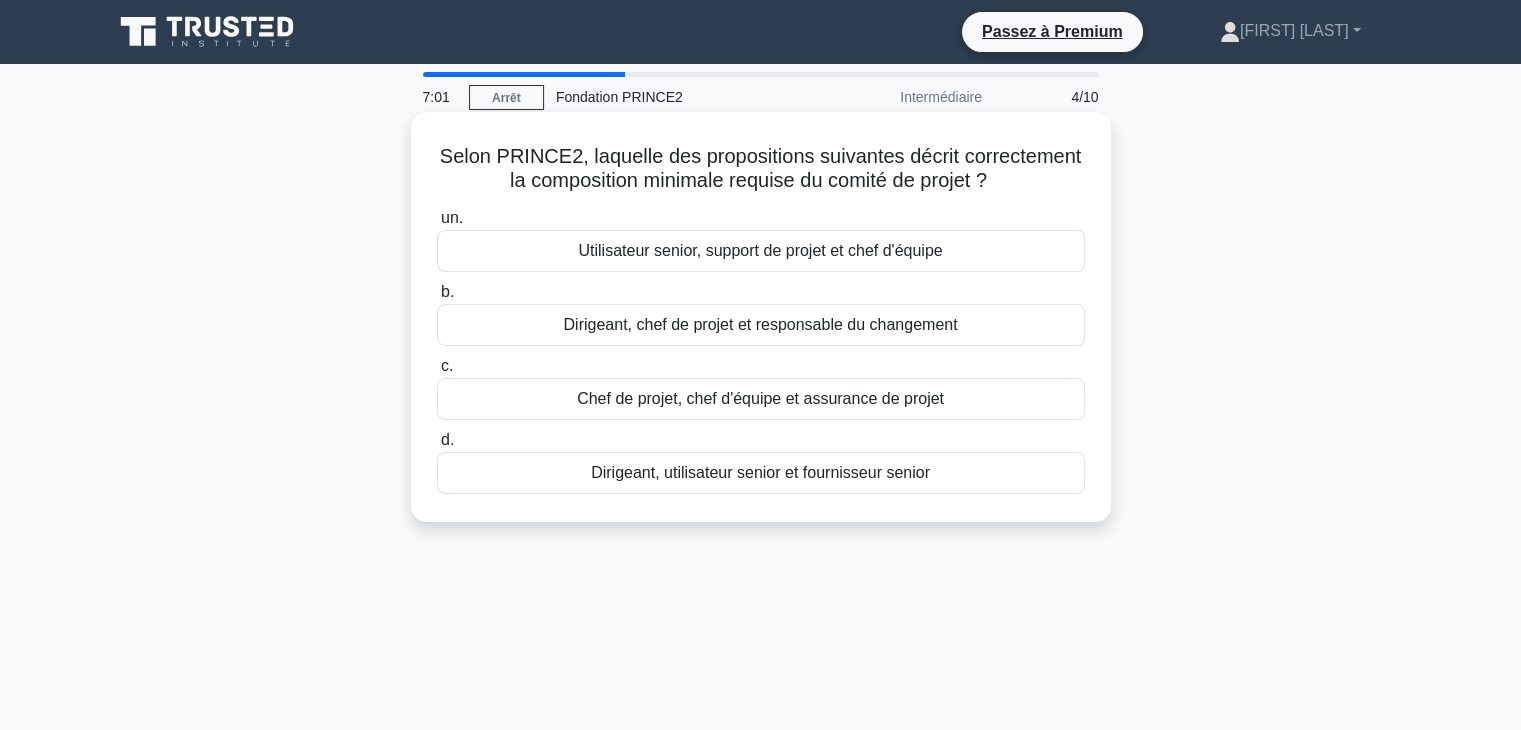 click on "Dirigeant, utilisateur senior et fournisseur senior" at bounding box center (761, 473) 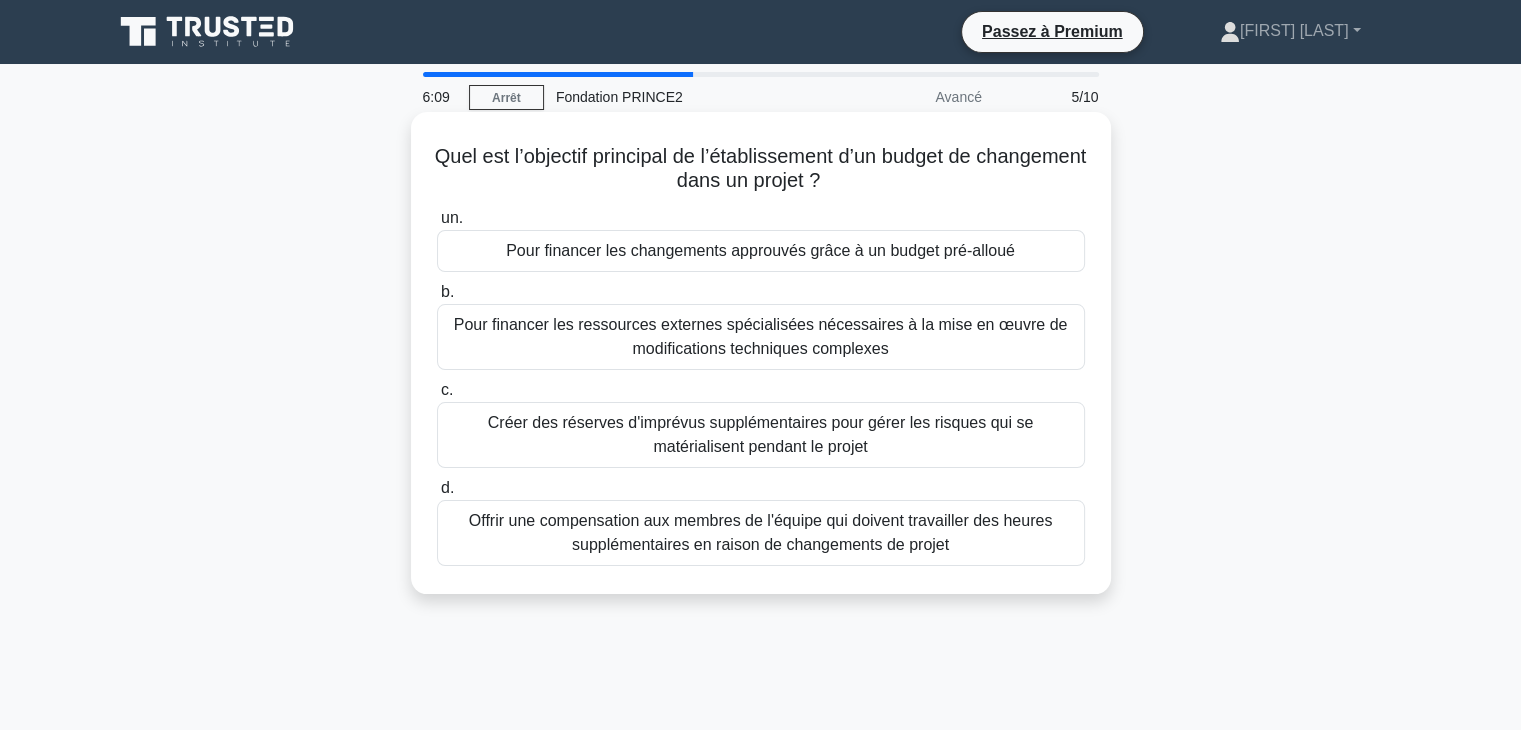 click on "Pour financer les changements approuvés grâce à un budget pré-alloué" at bounding box center (761, 251) 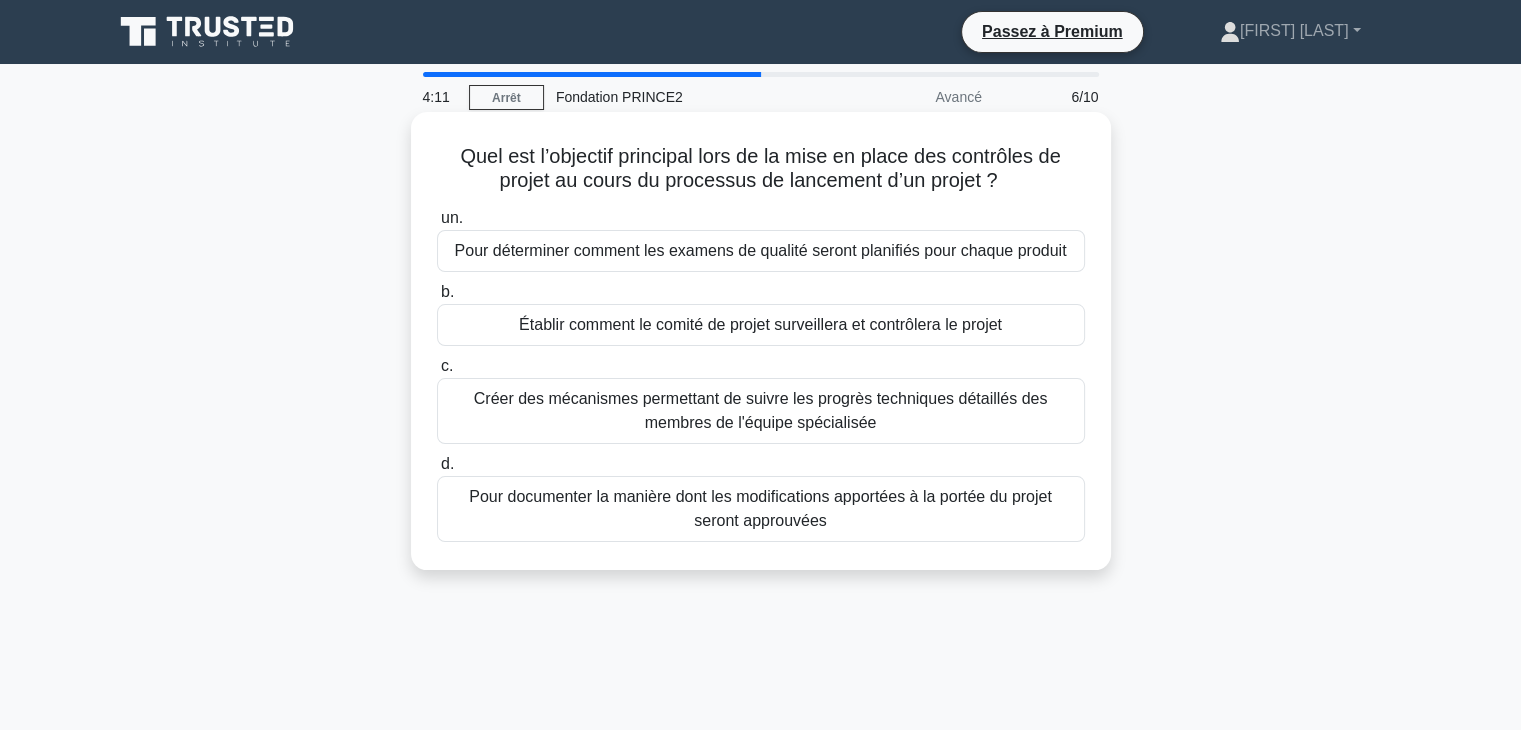 click on "Créer des mécanismes permettant de suivre les progrès techniques détaillés des membres de l'équipe spécialisée" at bounding box center (761, 410) 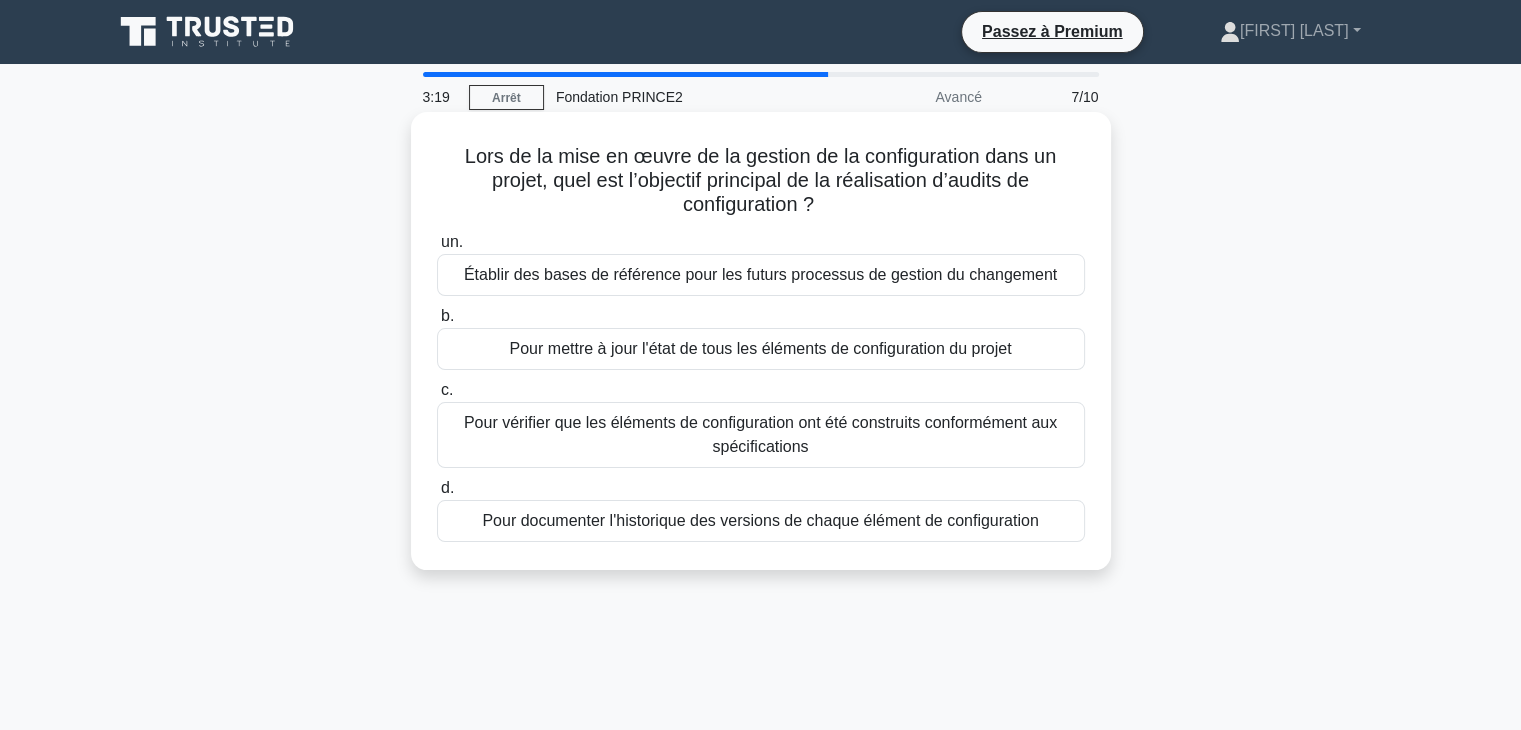 click on "Pour vérifier que les éléments de configuration ont été construits conformément aux spécifications" at bounding box center [761, 435] 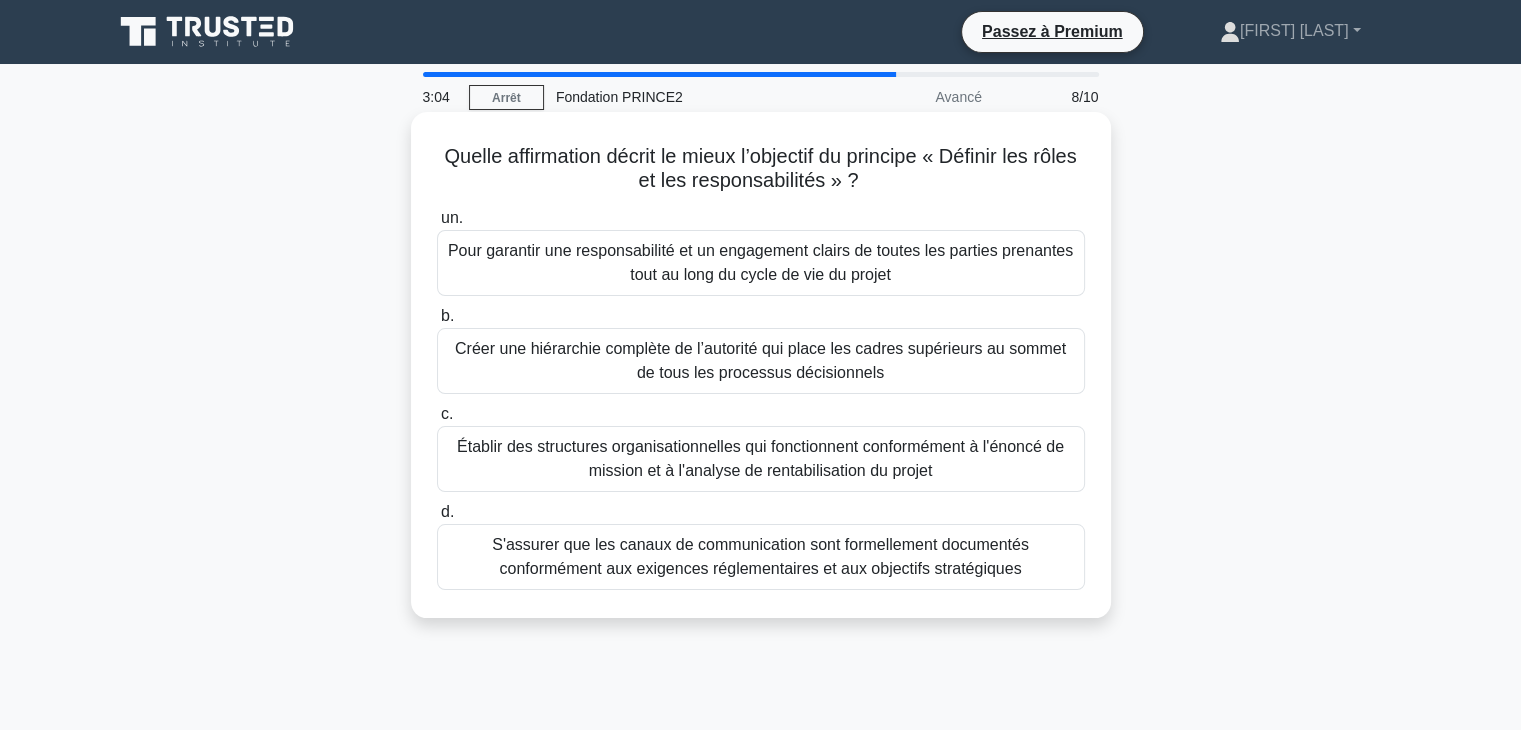 click on "Pour garantir une responsabilité et un engagement clairs de toutes les parties prenantes tout au long du cycle de vie du projet" at bounding box center (760, 262) 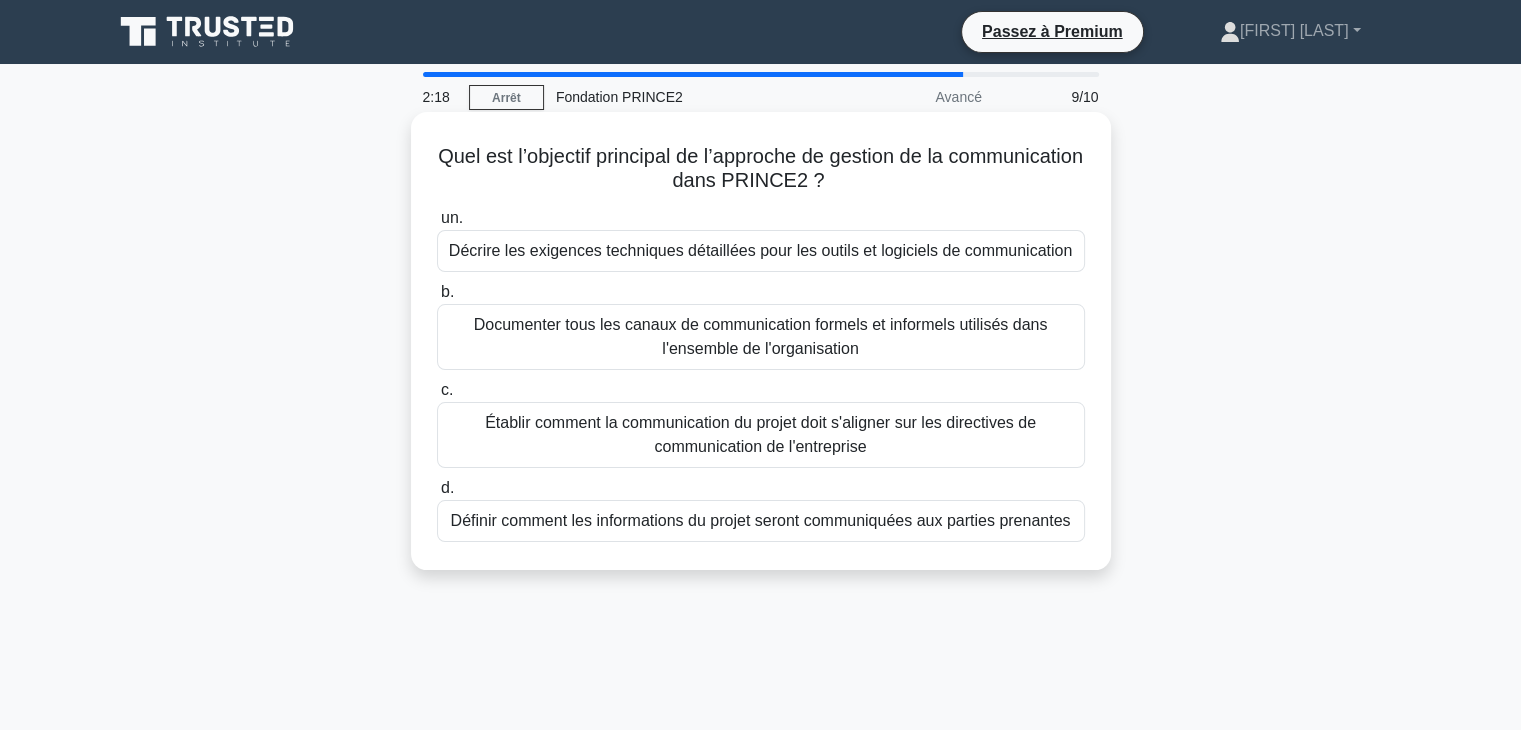 click on "Définir comment les informations du projet seront communiquées aux parties prenantes" at bounding box center [761, 521] 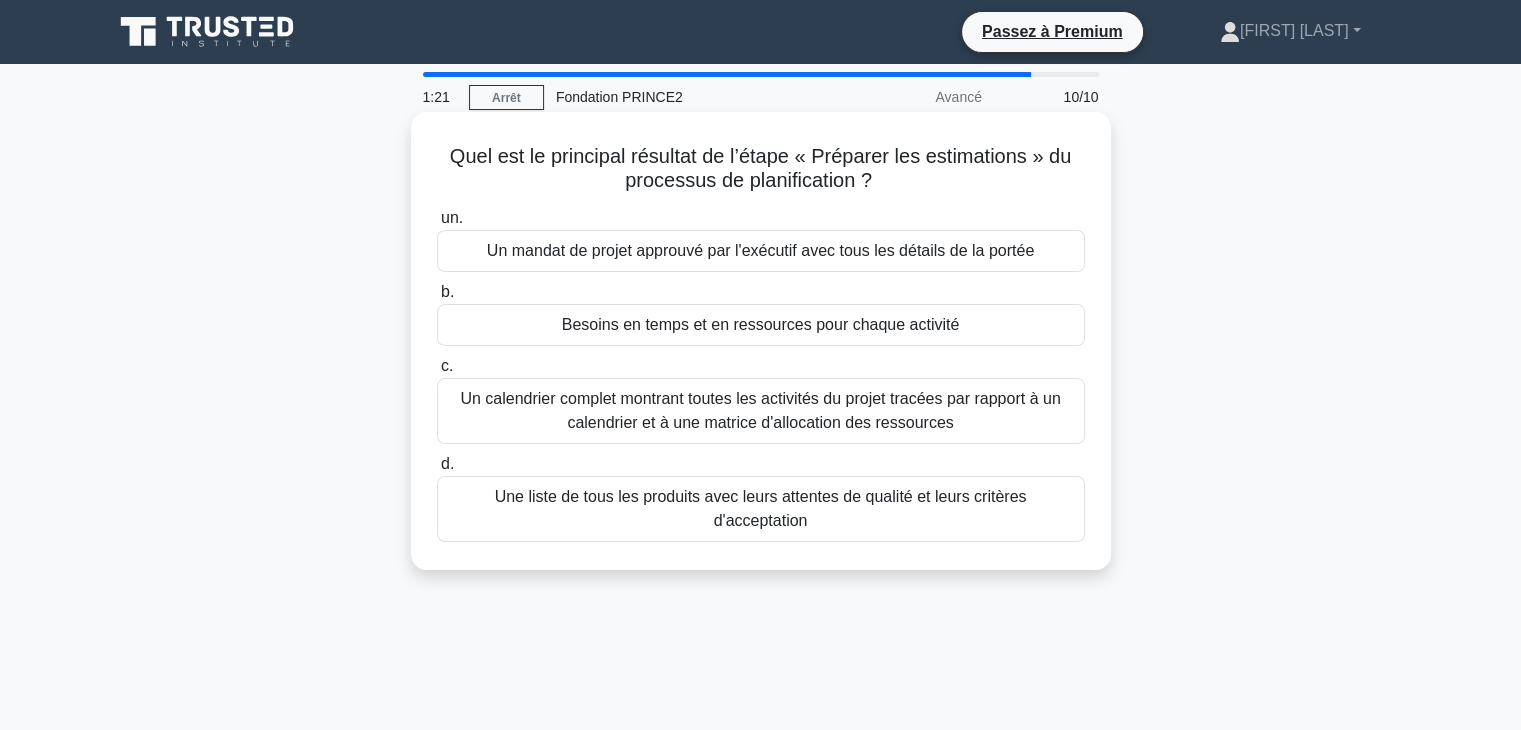 click on "Un calendrier complet montrant toutes les activités du projet tracées par rapport à un calendrier et à une matrice d'allocation des ressources" at bounding box center [760, 410] 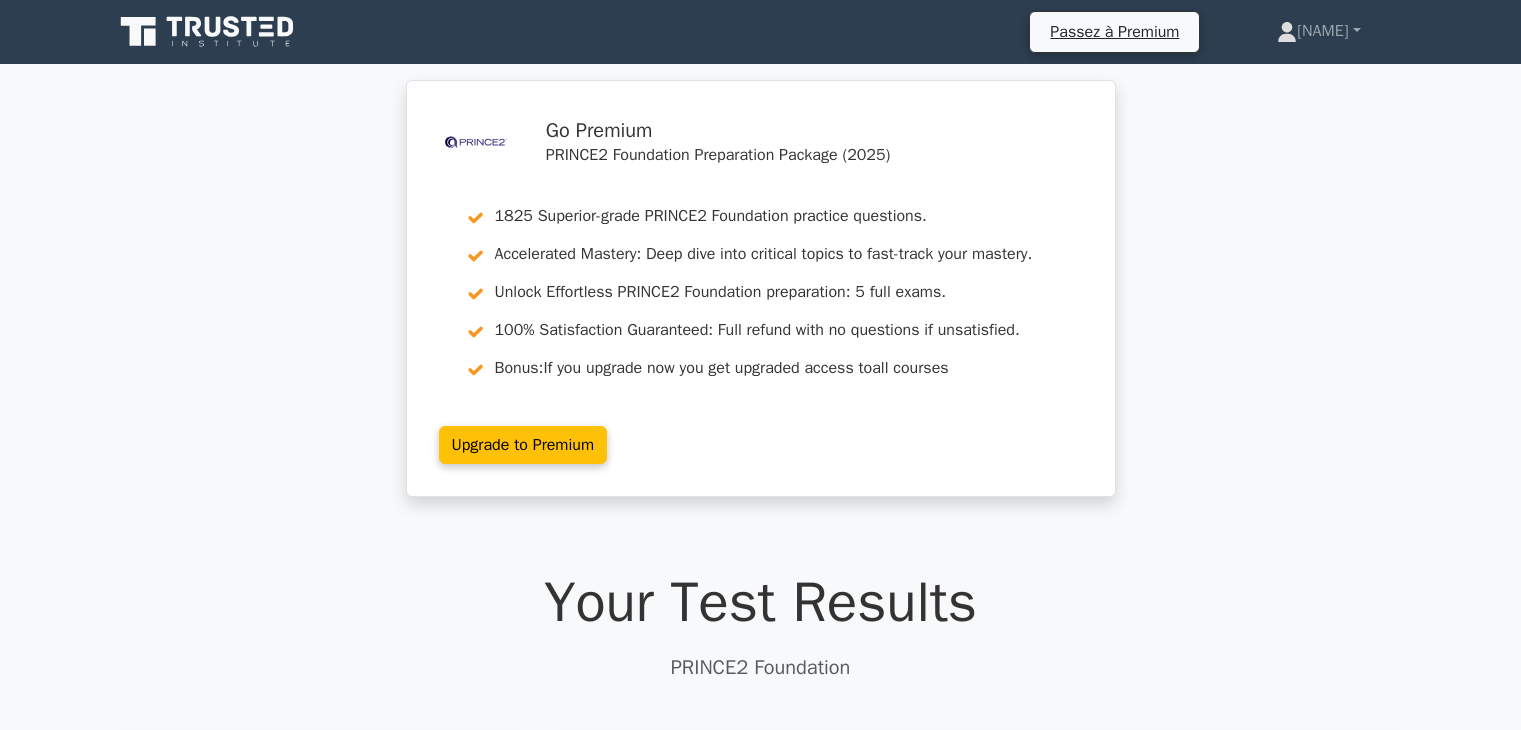 scroll, scrollTop: 0, scrollLeft: 0, axis: both 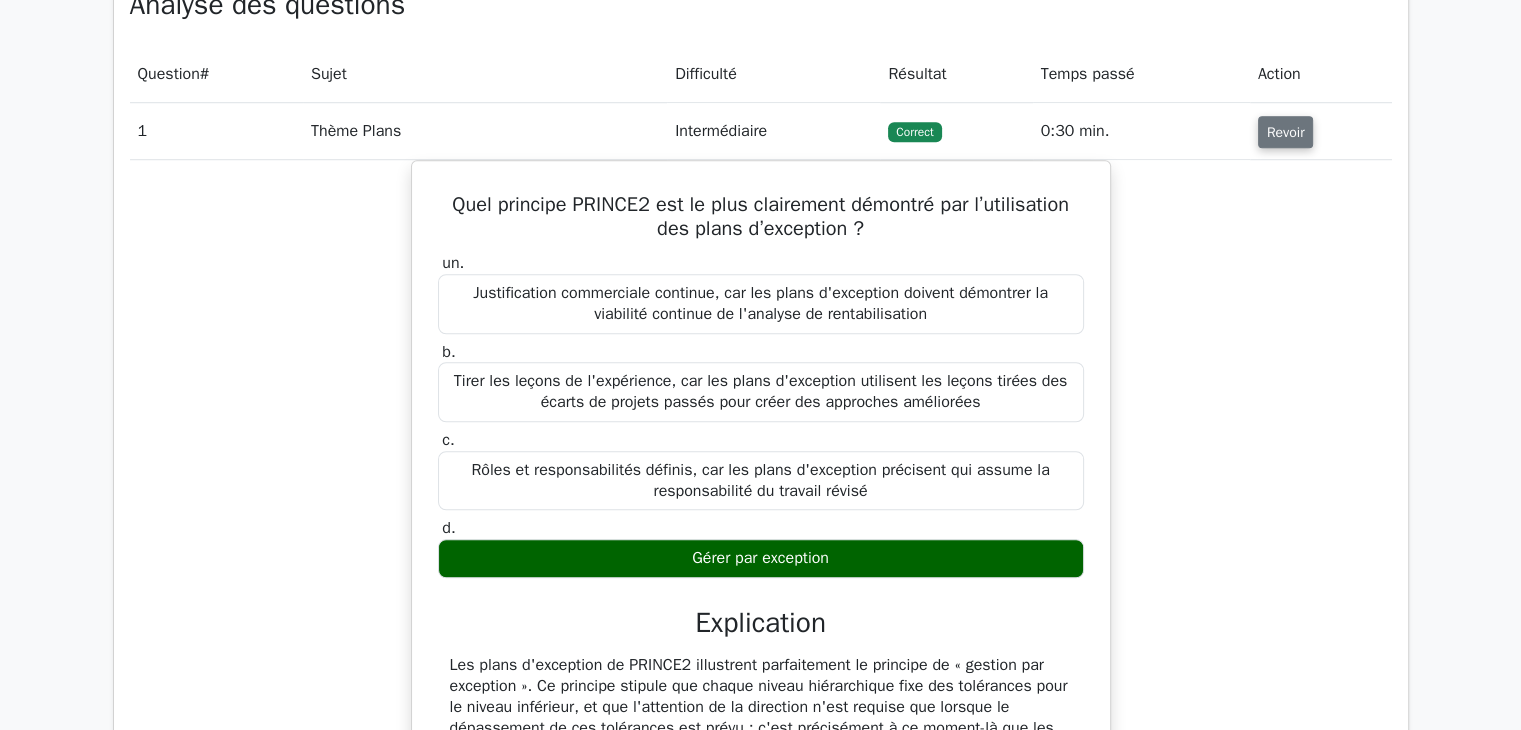 click on "Revoir" at bounding box center [1286, 132] 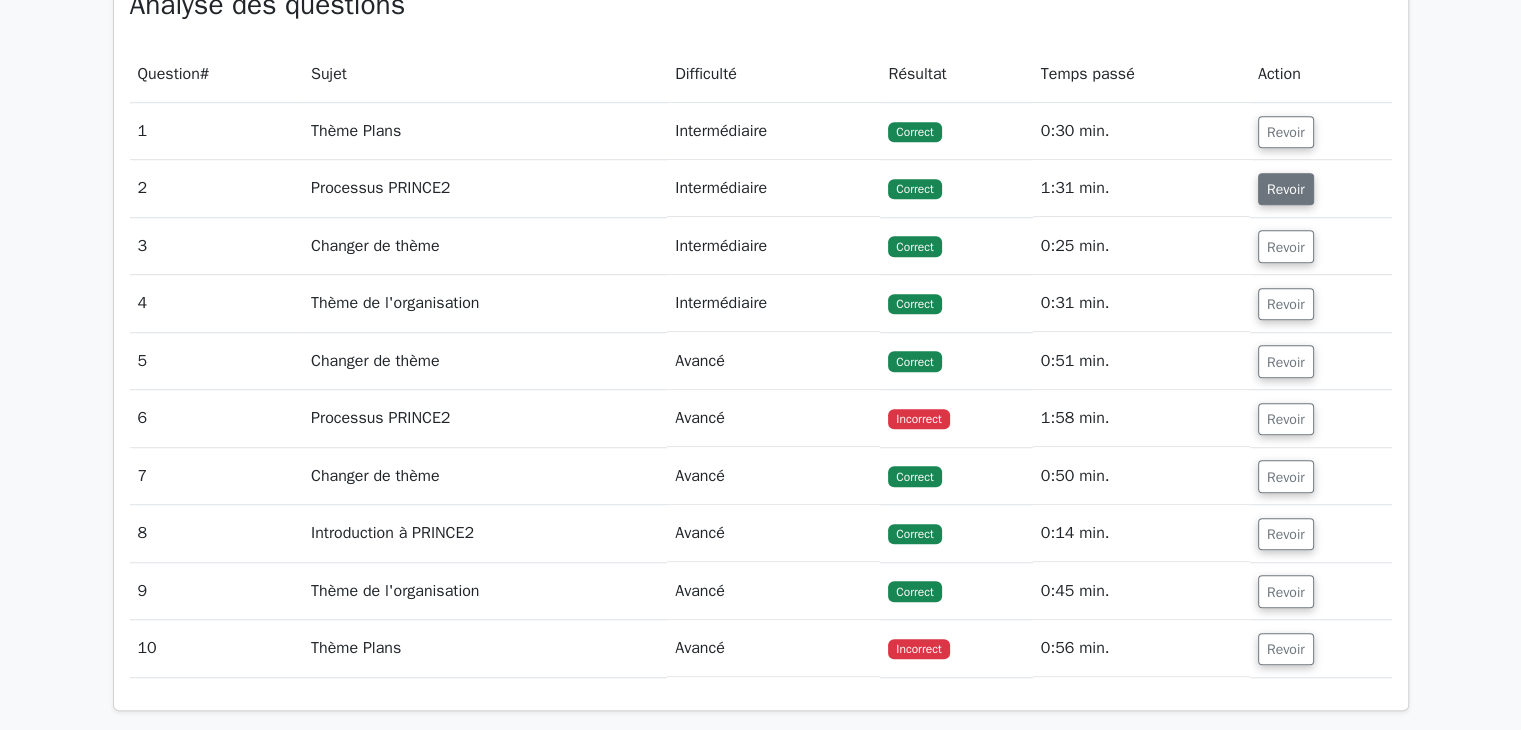 click on "Revoir" at bounding box center (1286, 189) 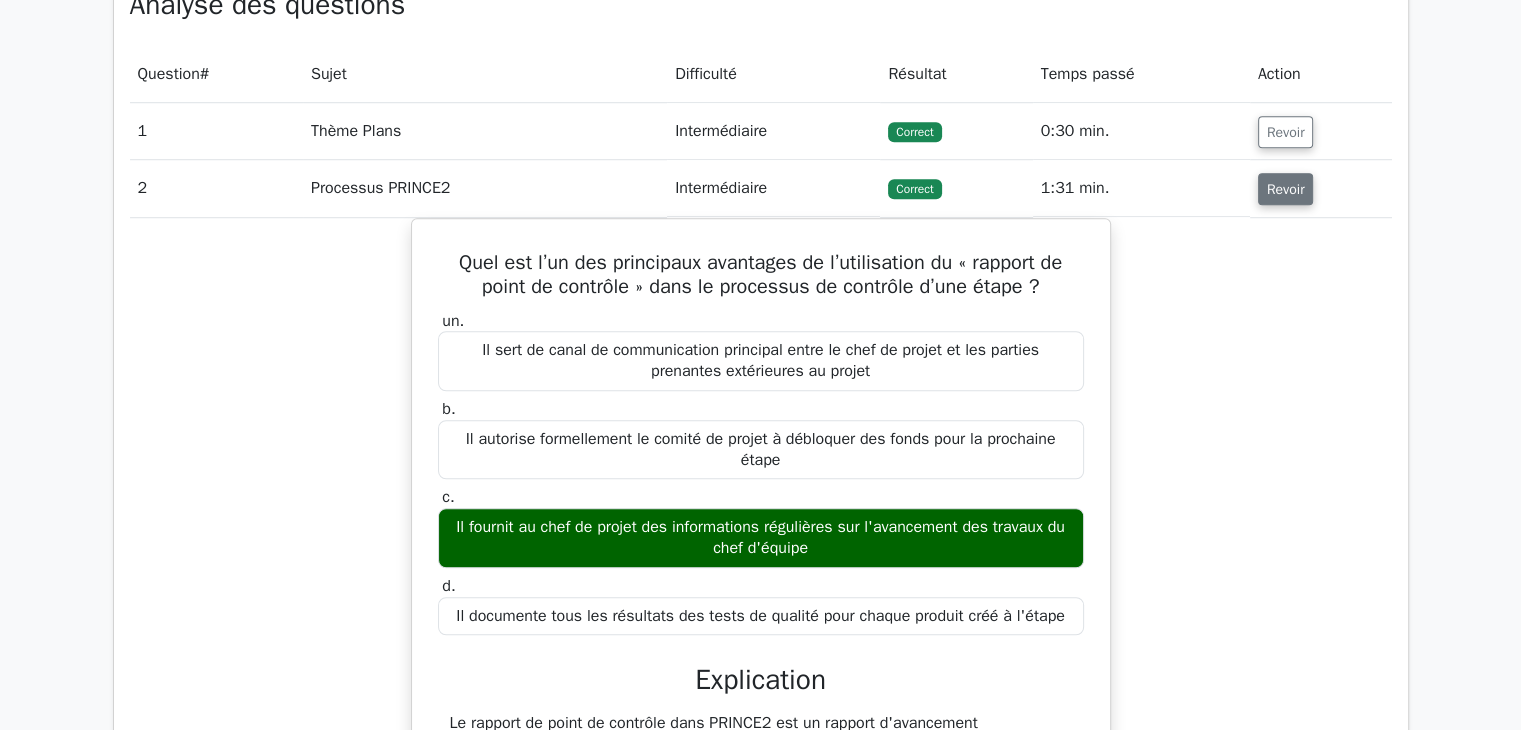 click on "Revoir" at bounding box center (1286, 189) 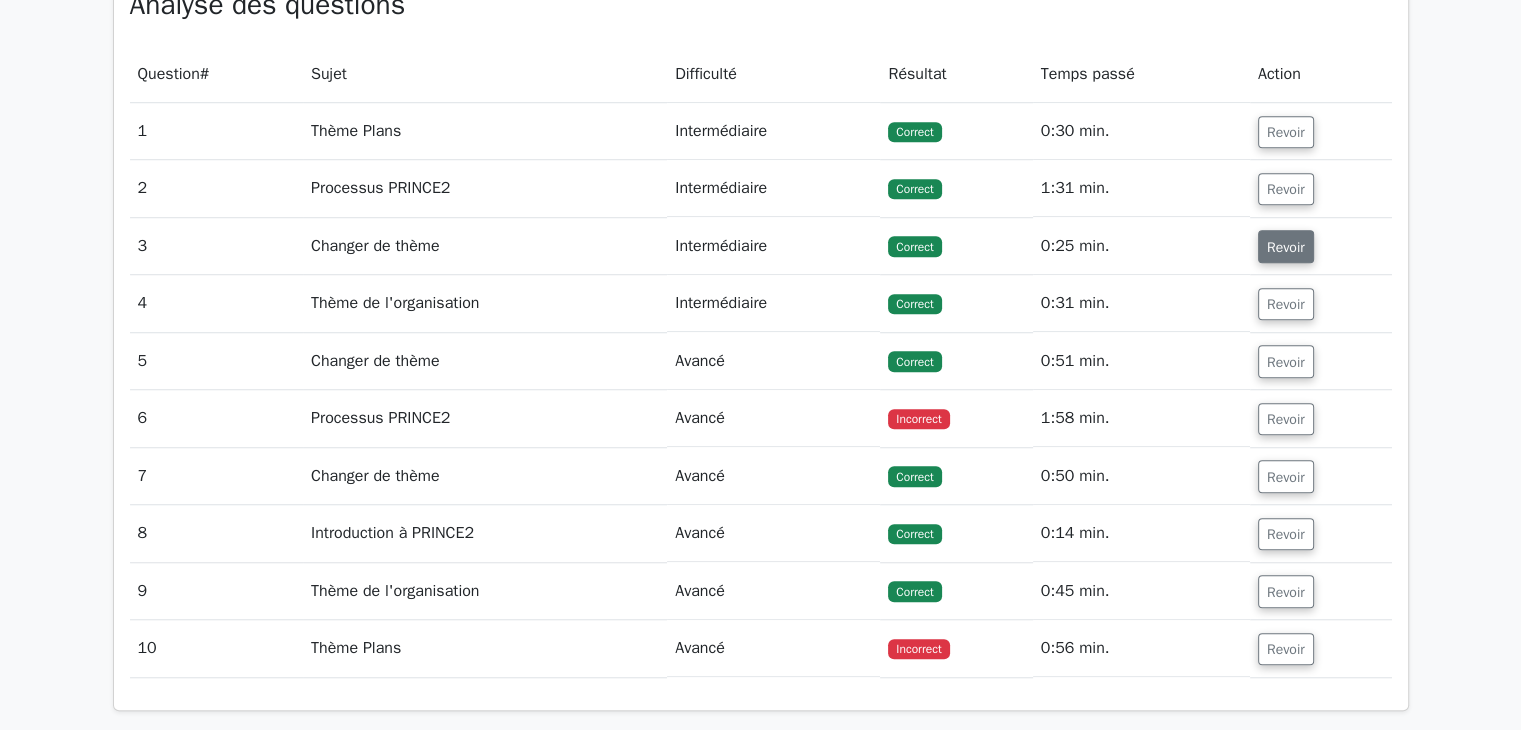 click on "Revoir" at bounding box center [1286, 247] 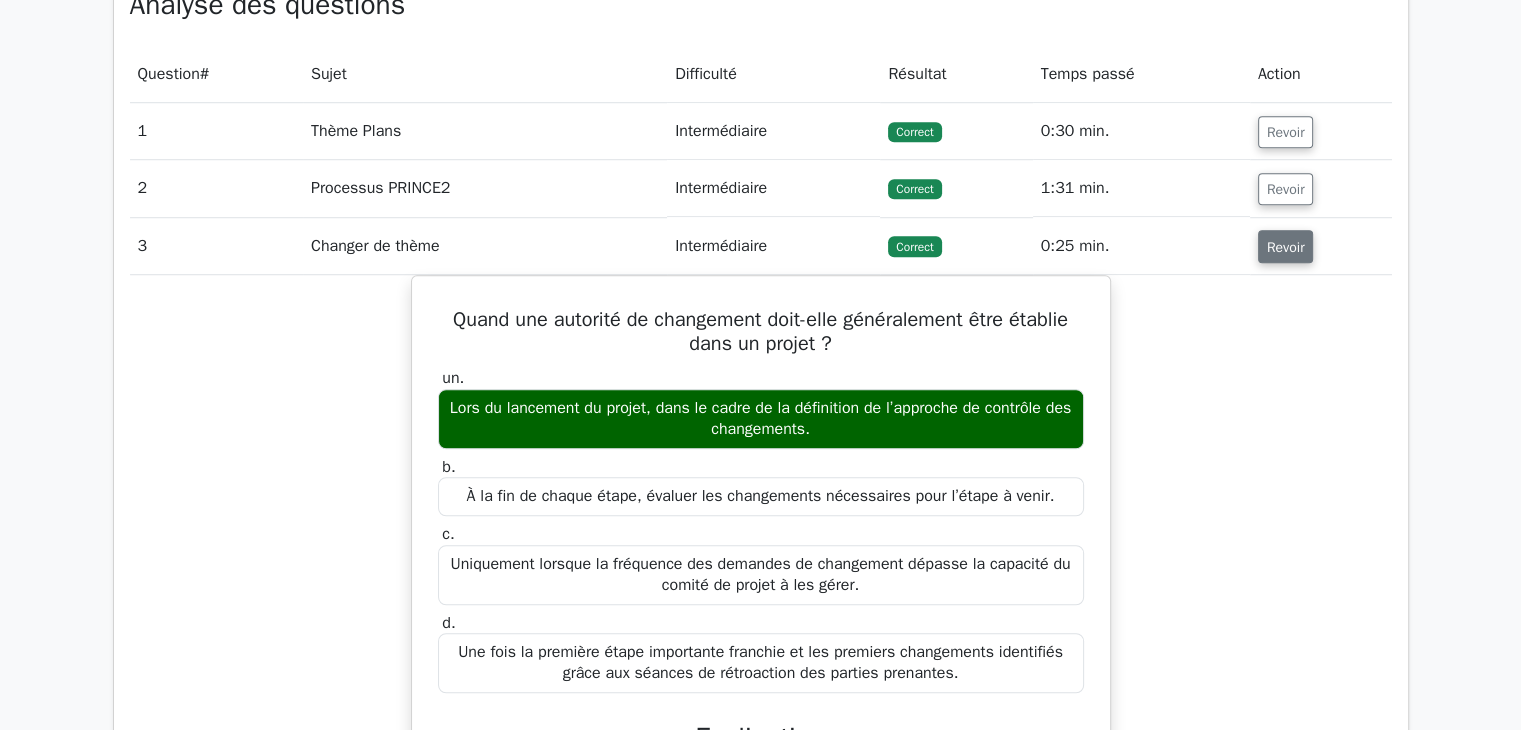 click on "Revoir" at bounding box center (1286, 247) 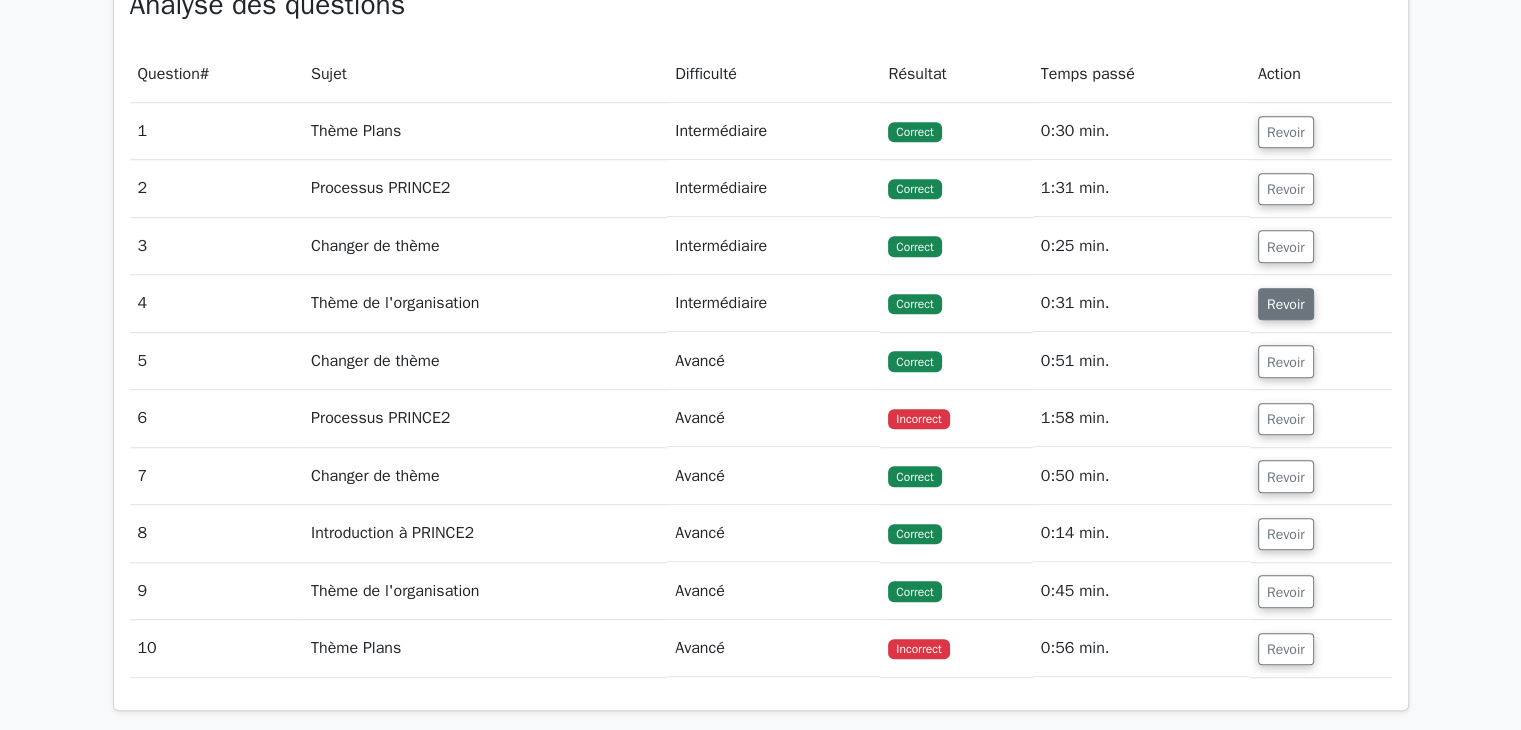 click on "Revoir" at bounding box center [1286, 304] 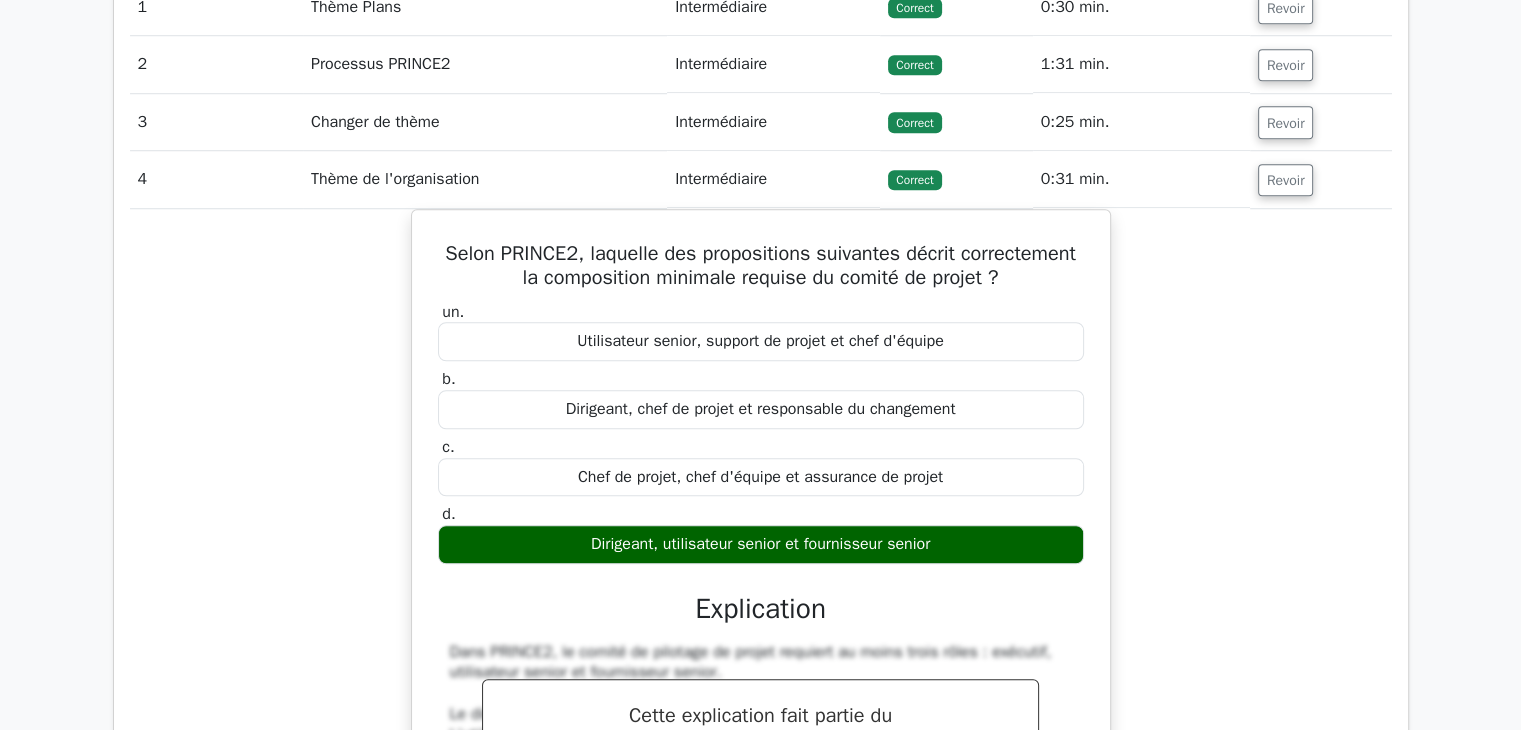 scroll, scrollTop: 1596, scrollLeft: 0, axis: vertical 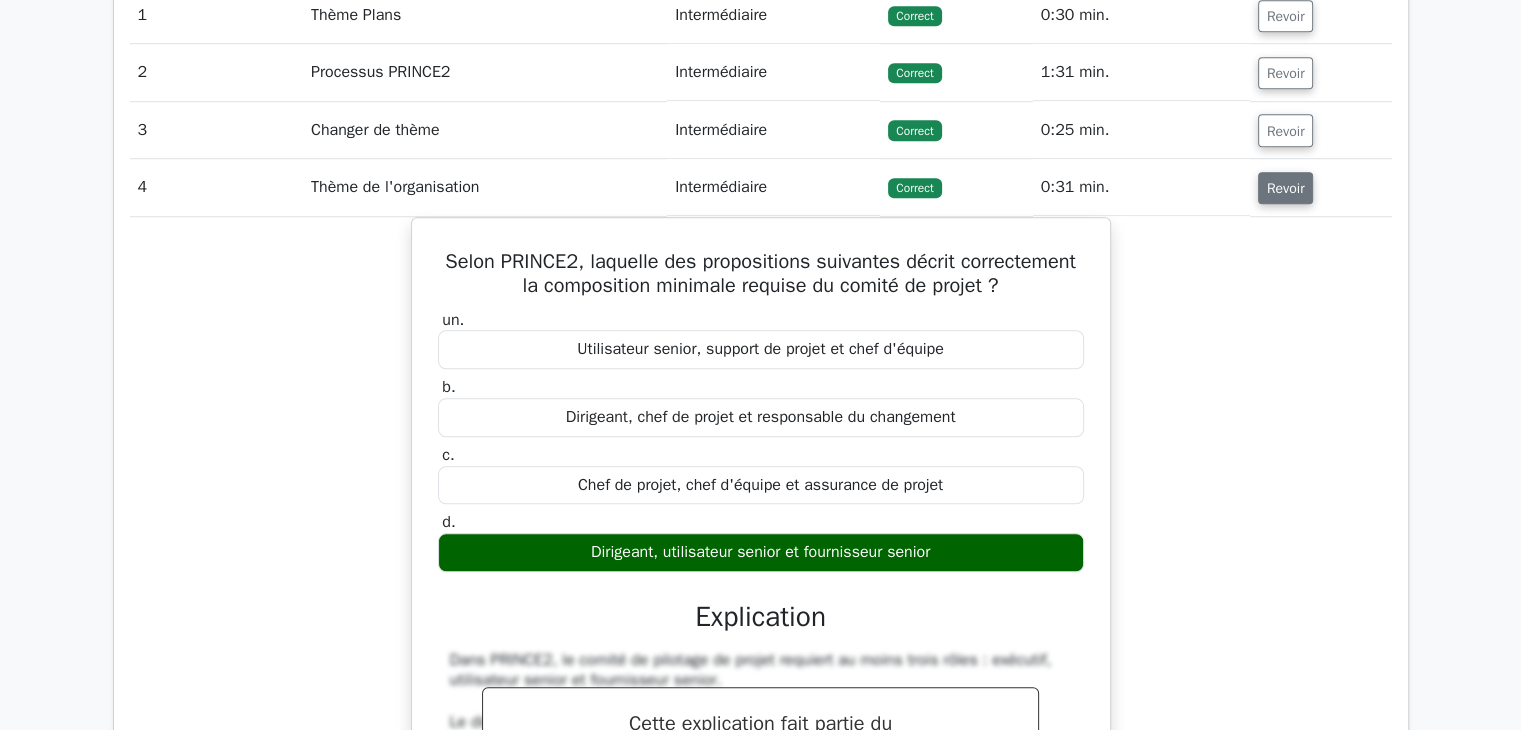 click on "Revoir" at bounding box center (1286, 188) 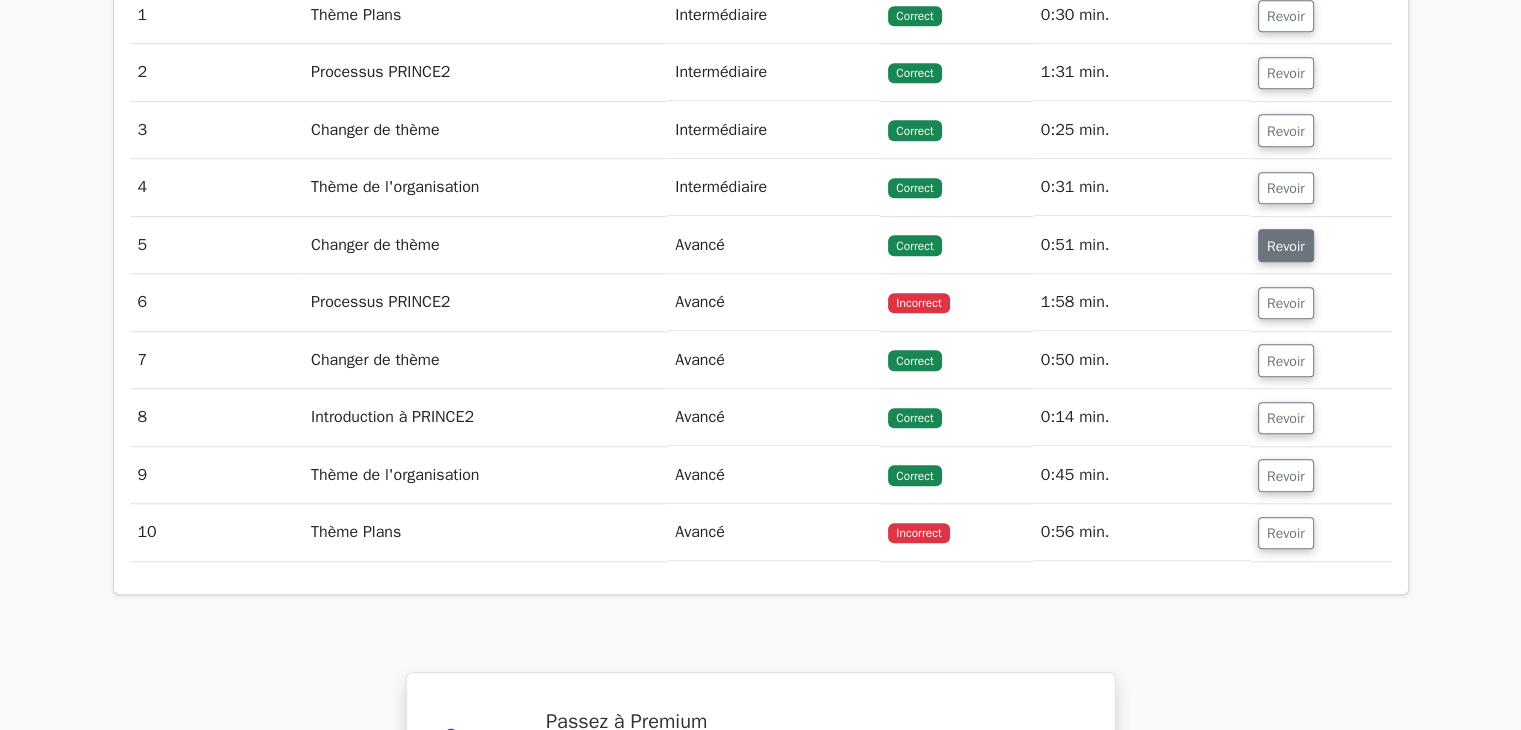 click on "Revoir" at bounding box center (1286, 245) 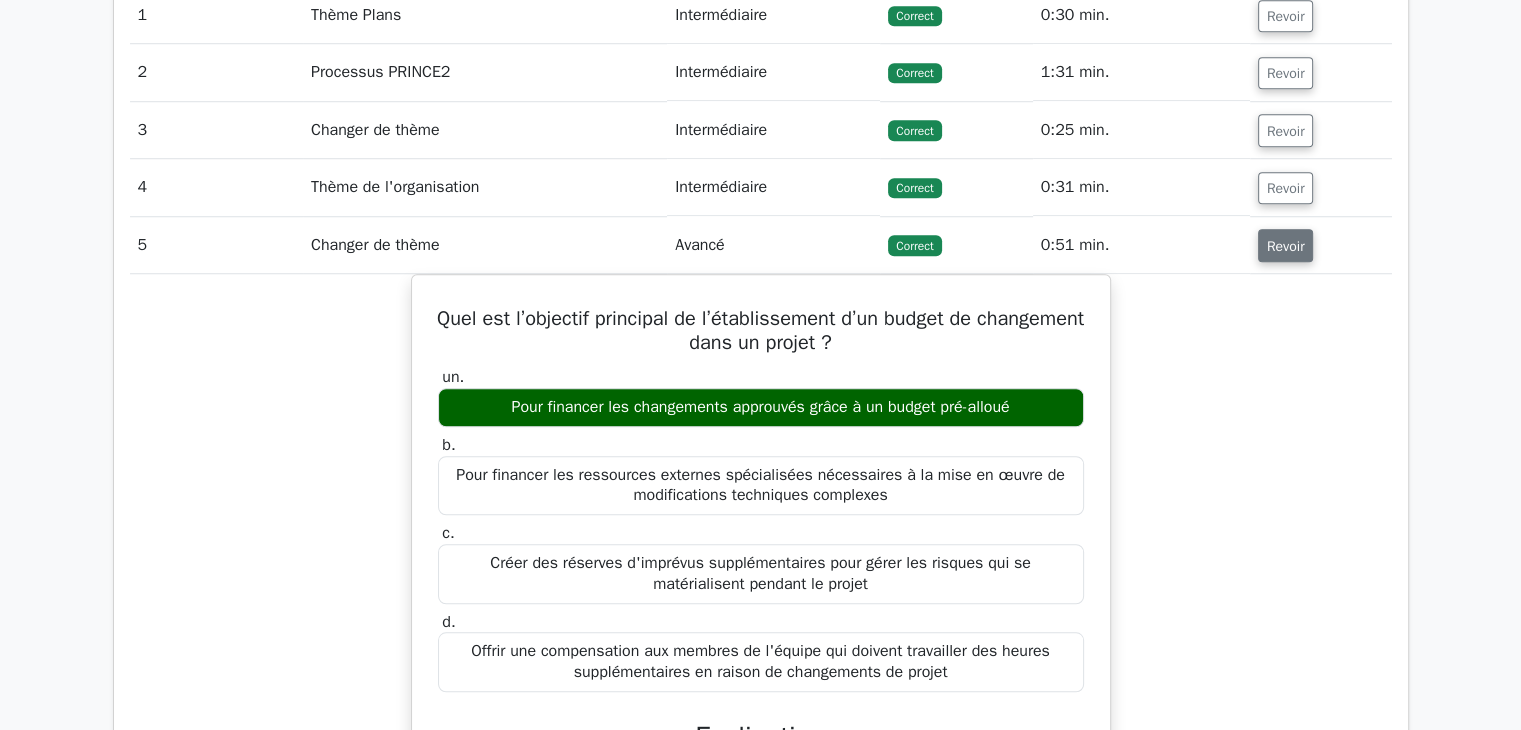 click on "Revoir" at bounding box center (1286, 246) 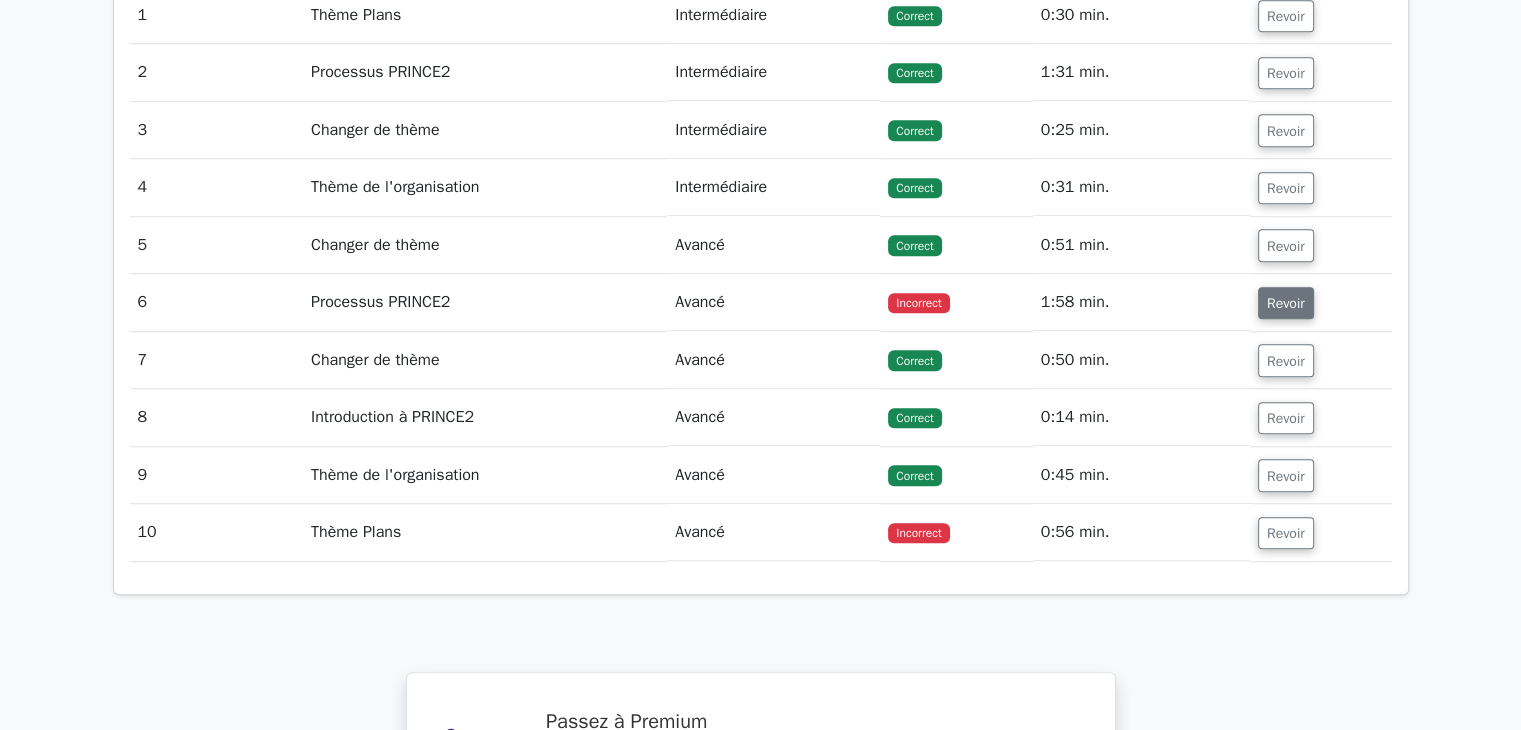 click on "Revoir" at bounding box center [1286, 303] 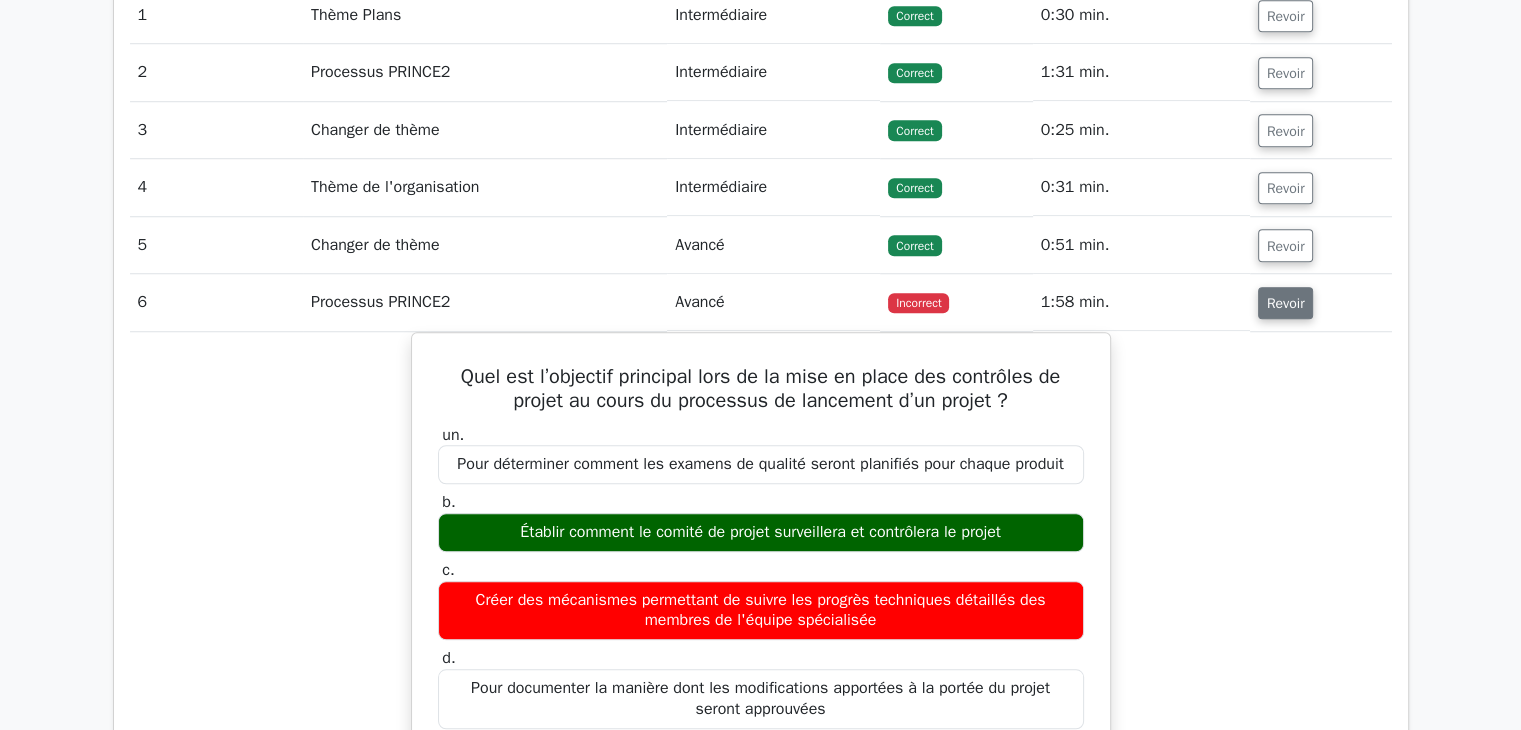 click on "Revoir" at bounding box center [1286, 303] 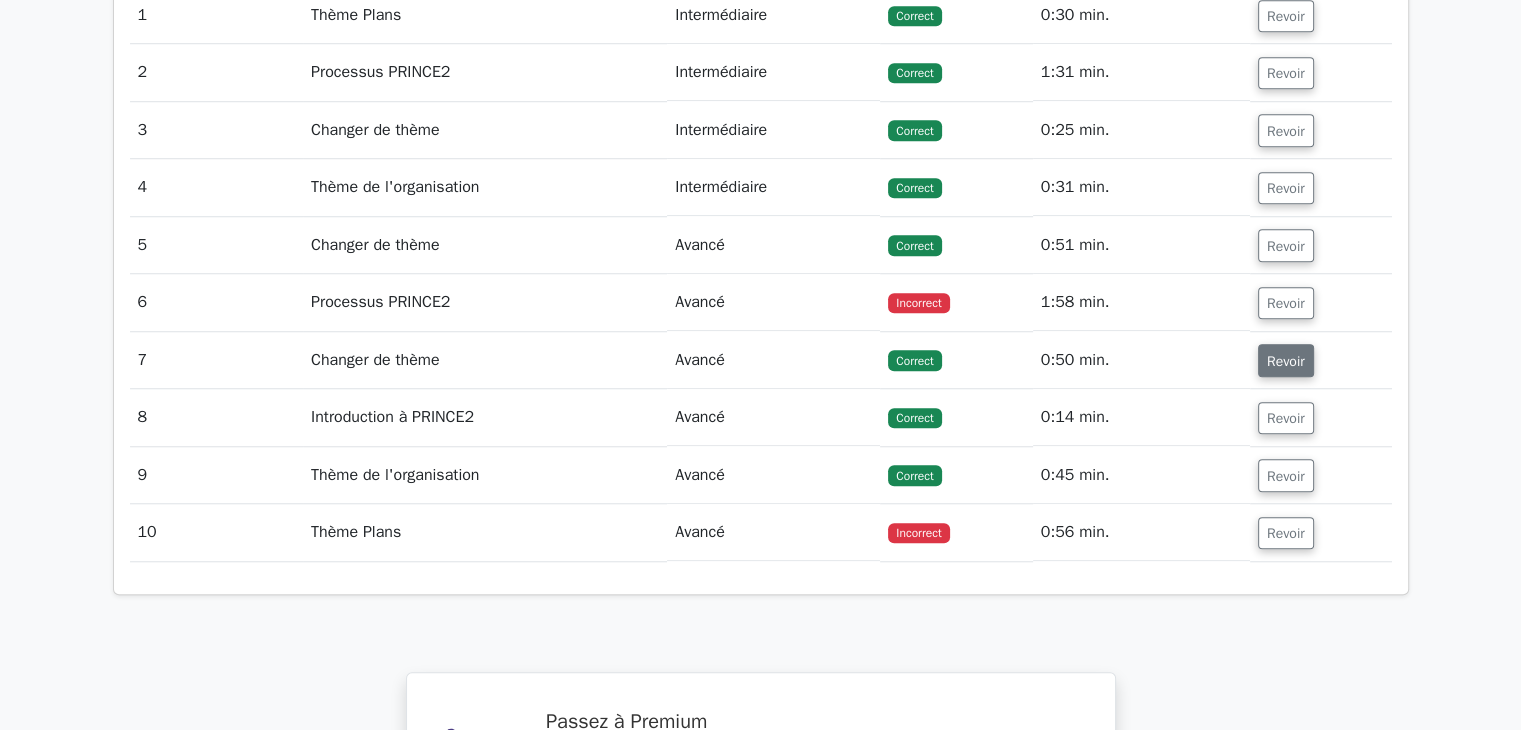 click on "Revoir" at bounding box center (1286, 361) 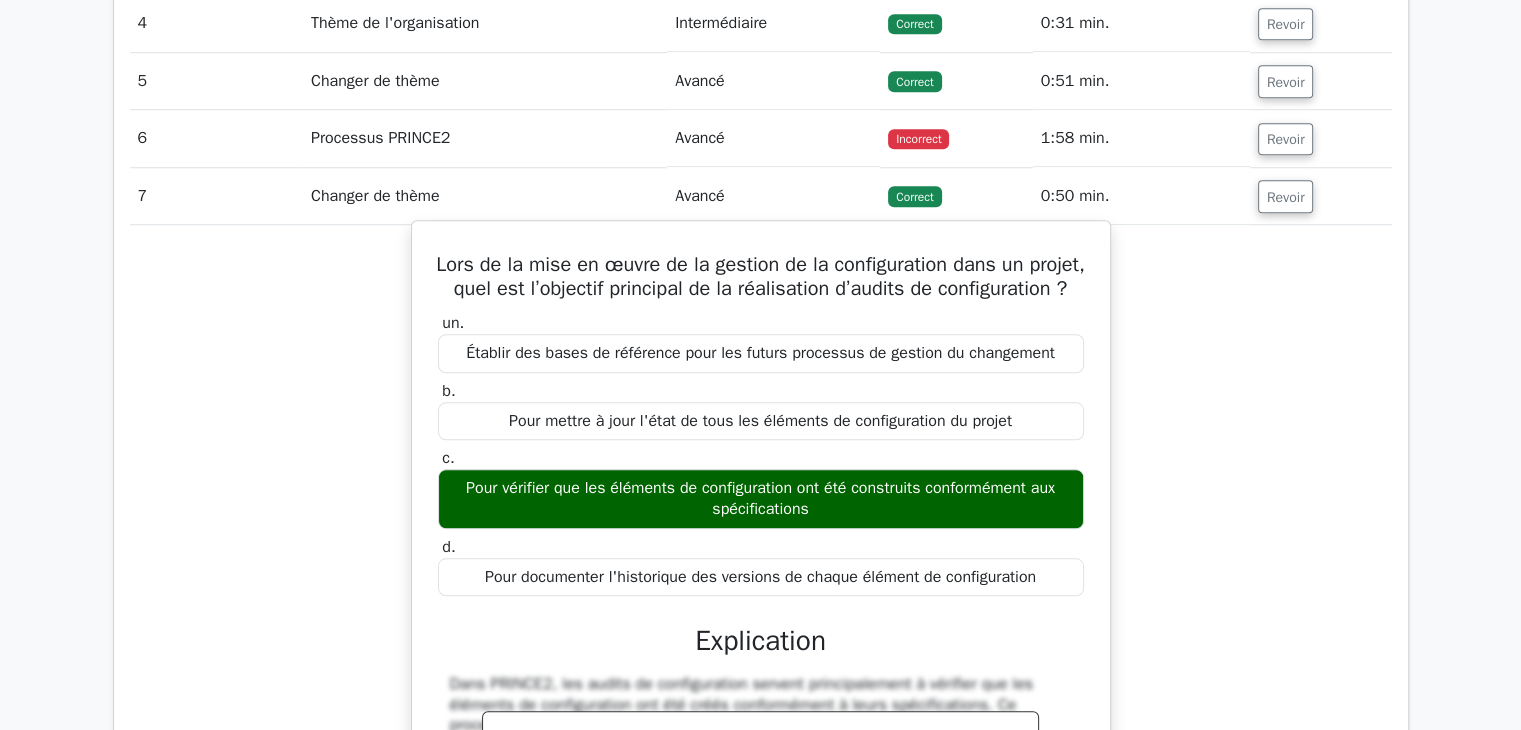 scroll, scrollTop: 1760, scrollLeft: 0, axis: vertical 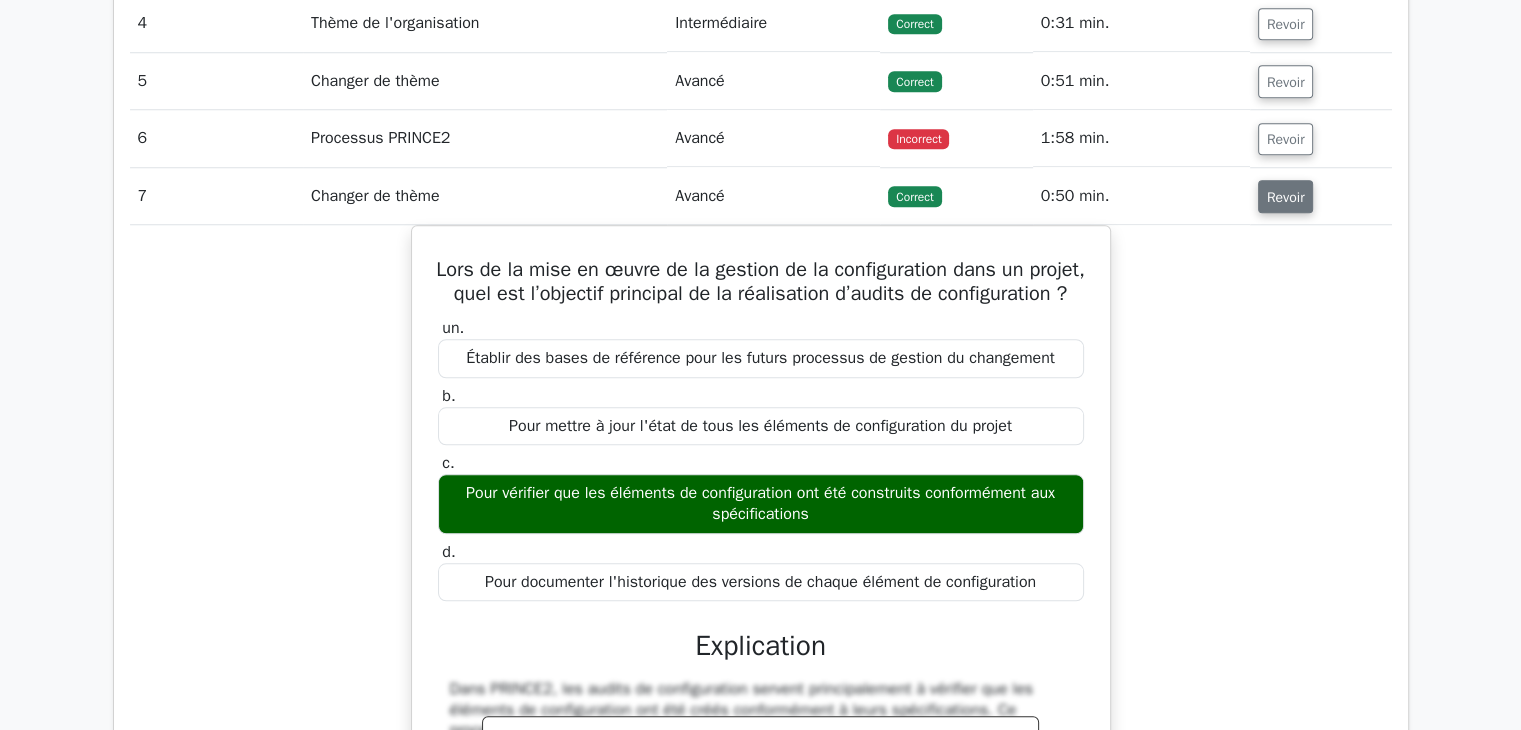 click on "Revoir" at bounding box center (1286, 197) 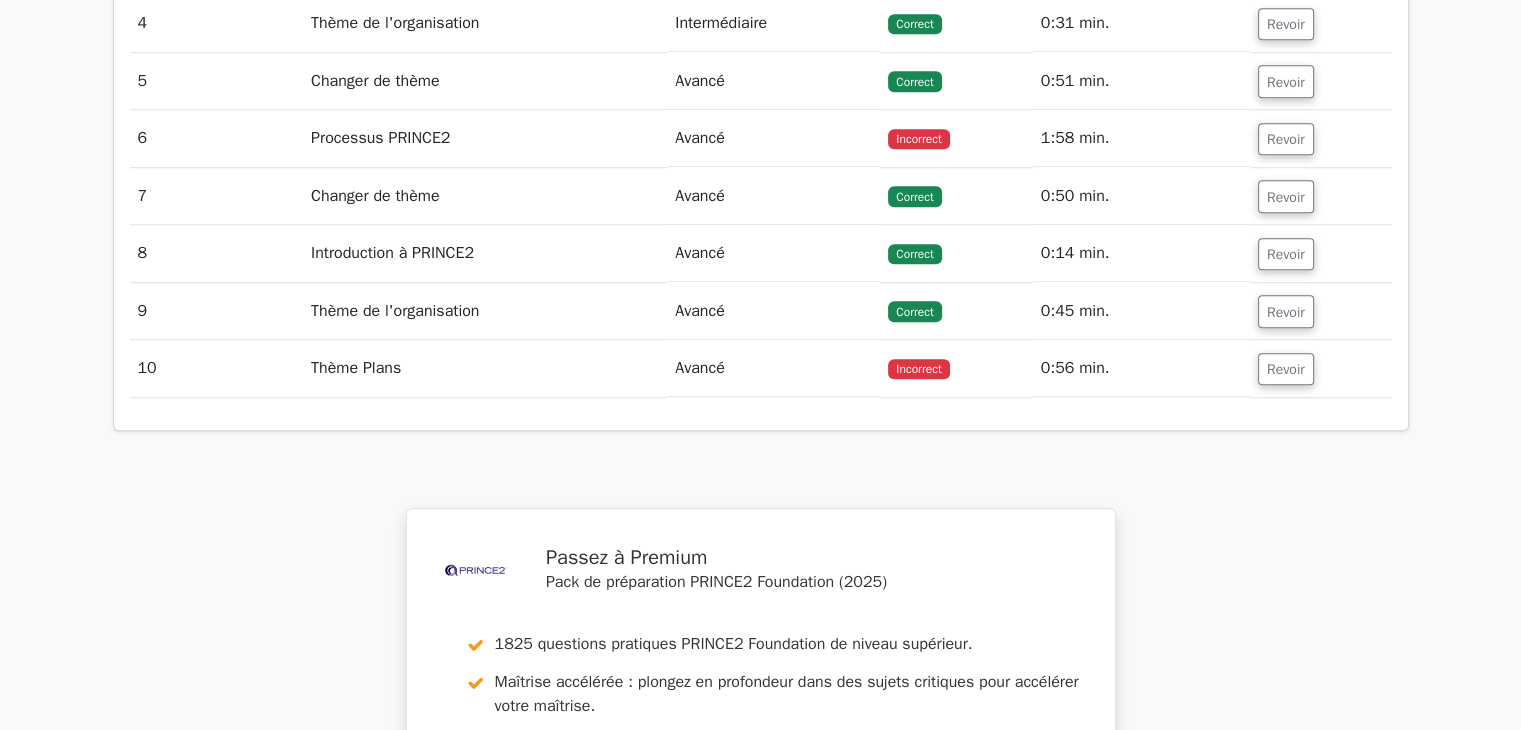 click on "Revoir" at bounding box center [1321, 253] 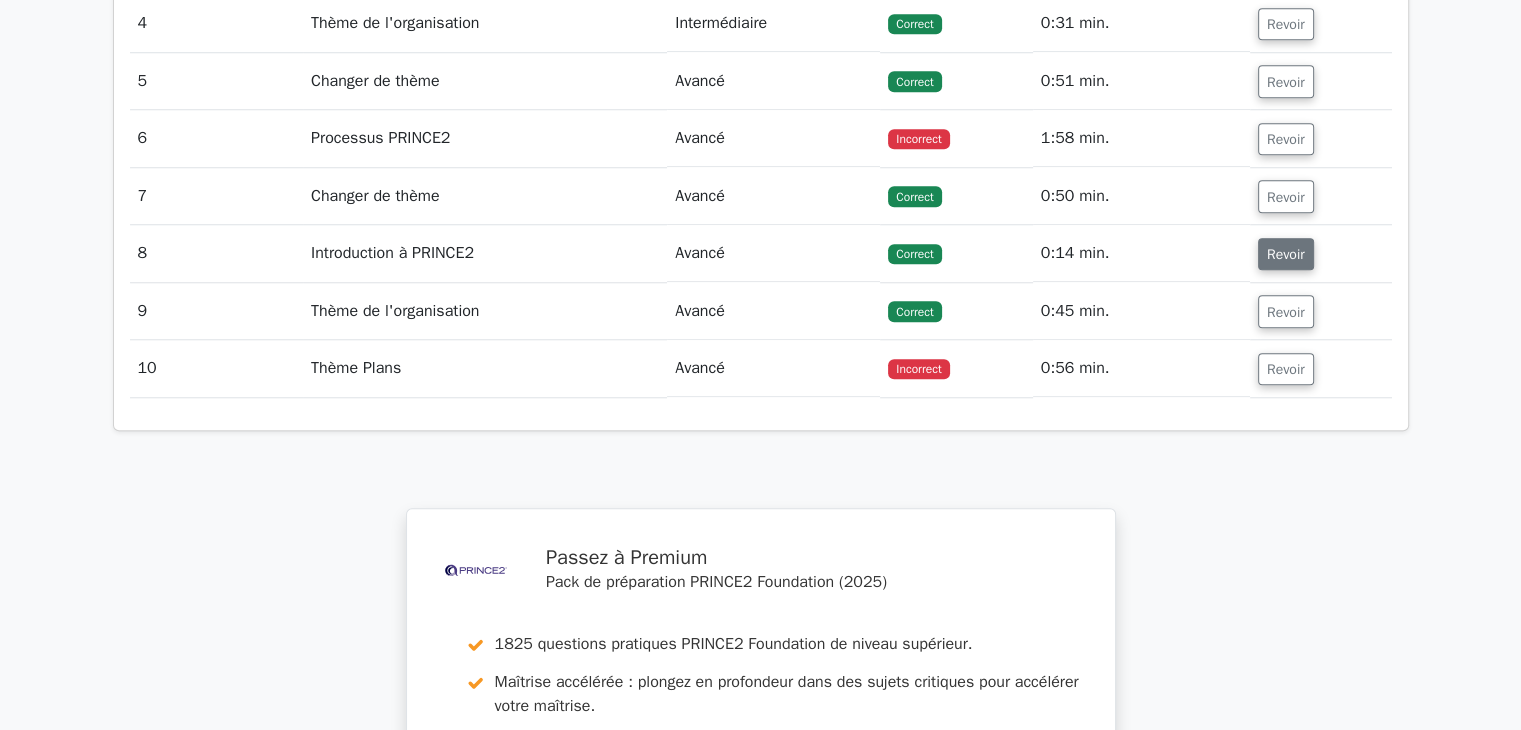 click on "Revoir" at bounding box center (1286, 254) 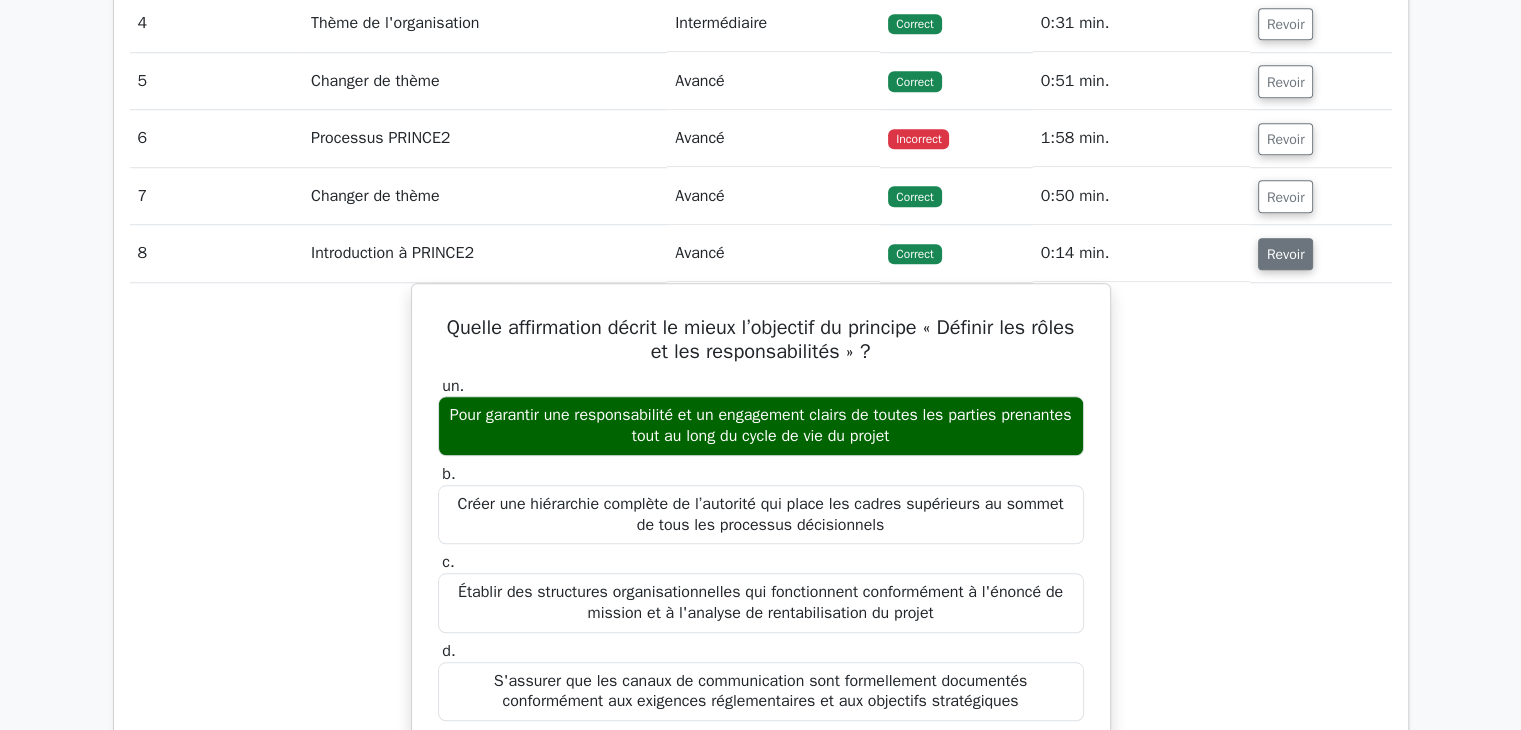 click on "Revoir" at bounding box center [1286, 254] 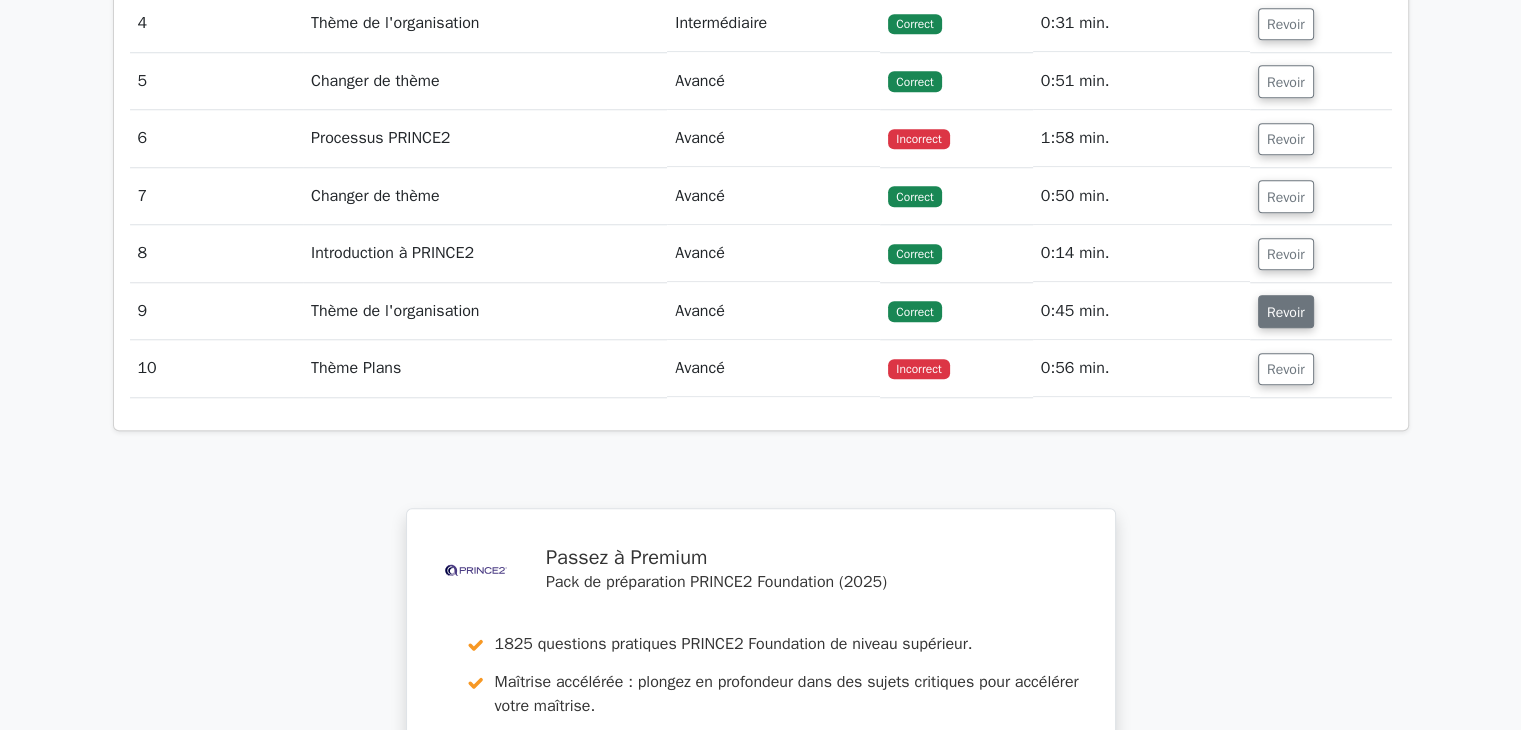 click on "Revoir" at bounding box center (1286, 312) 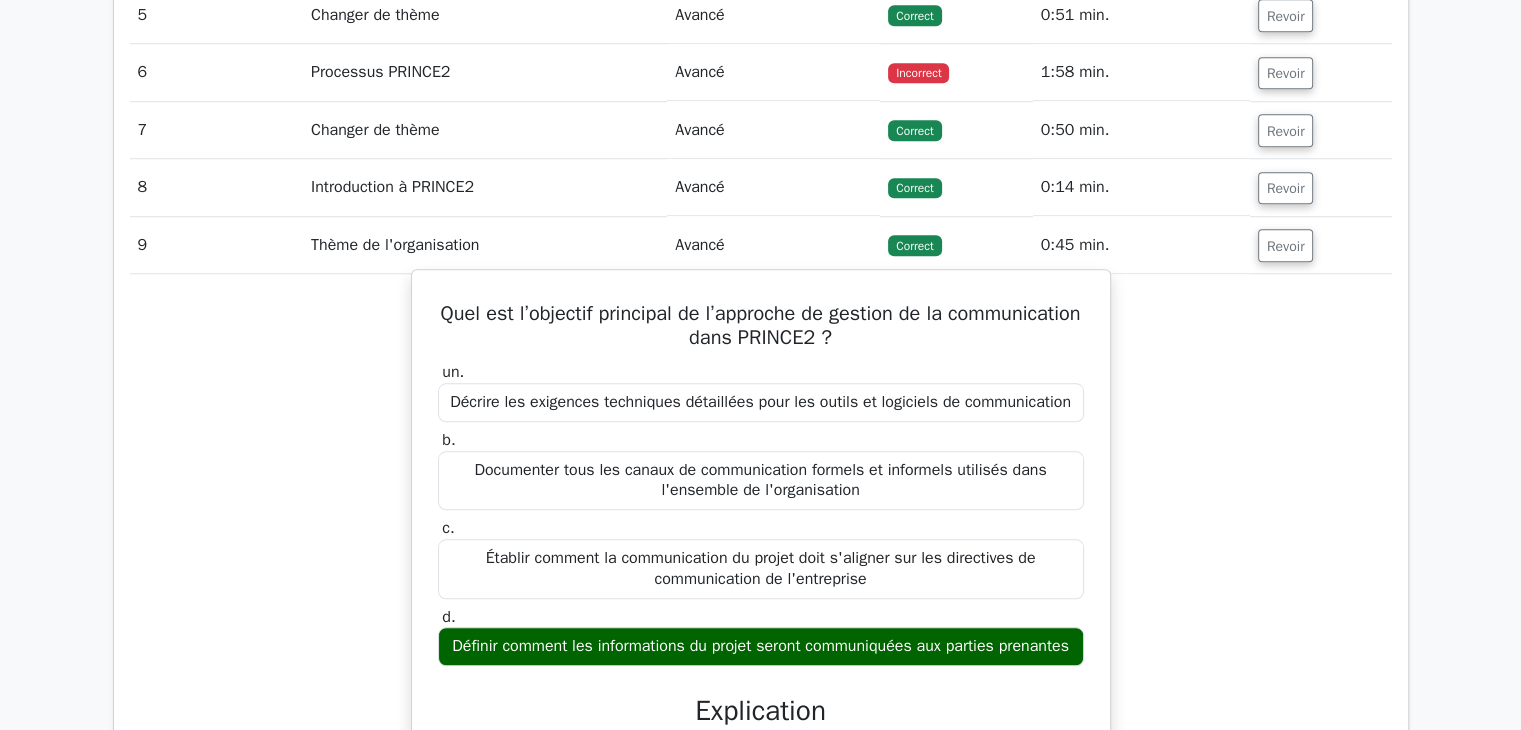 scroll, scrollTop: 1838, scrollLeft: 0, axis: vertical 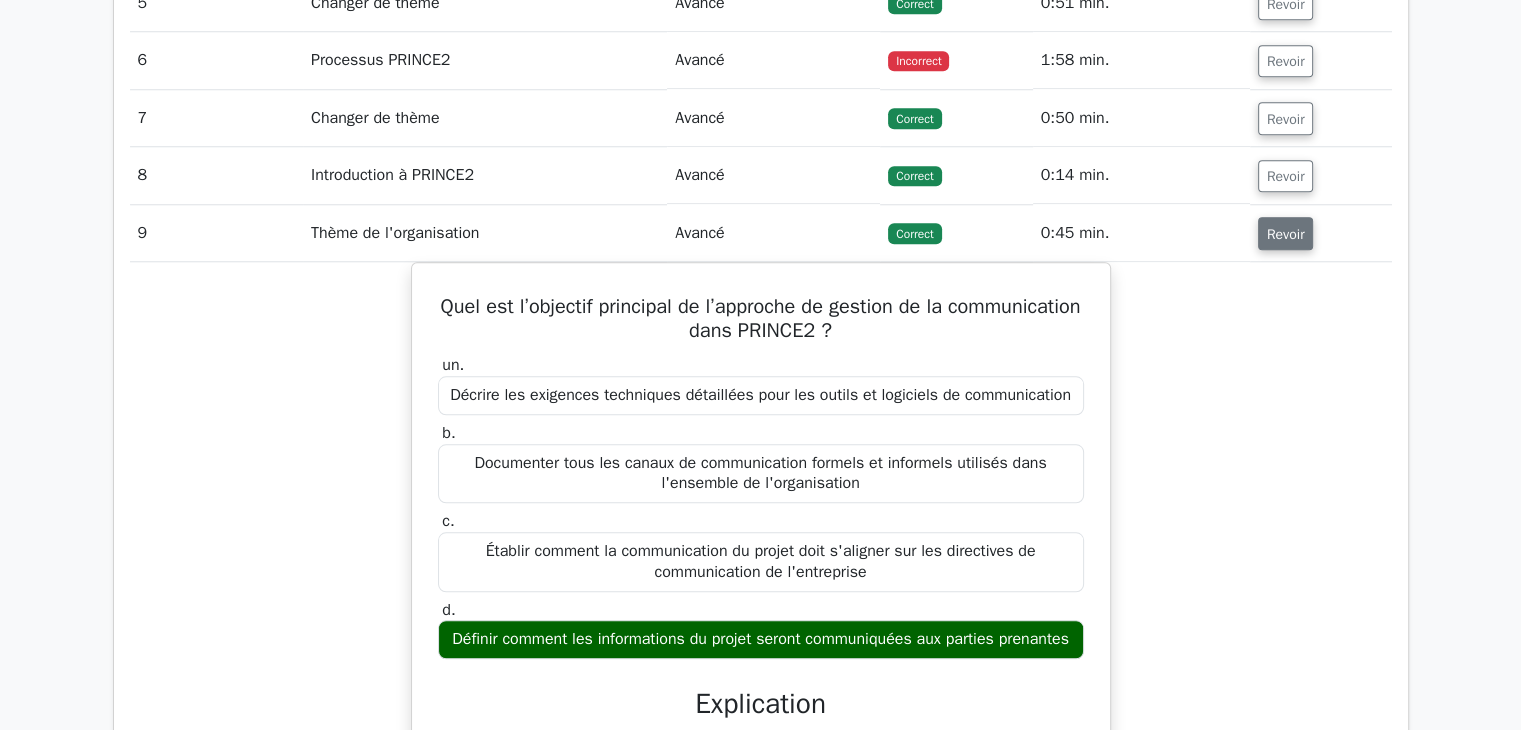 click on "Revoir" at bounding box center (1286, 234) 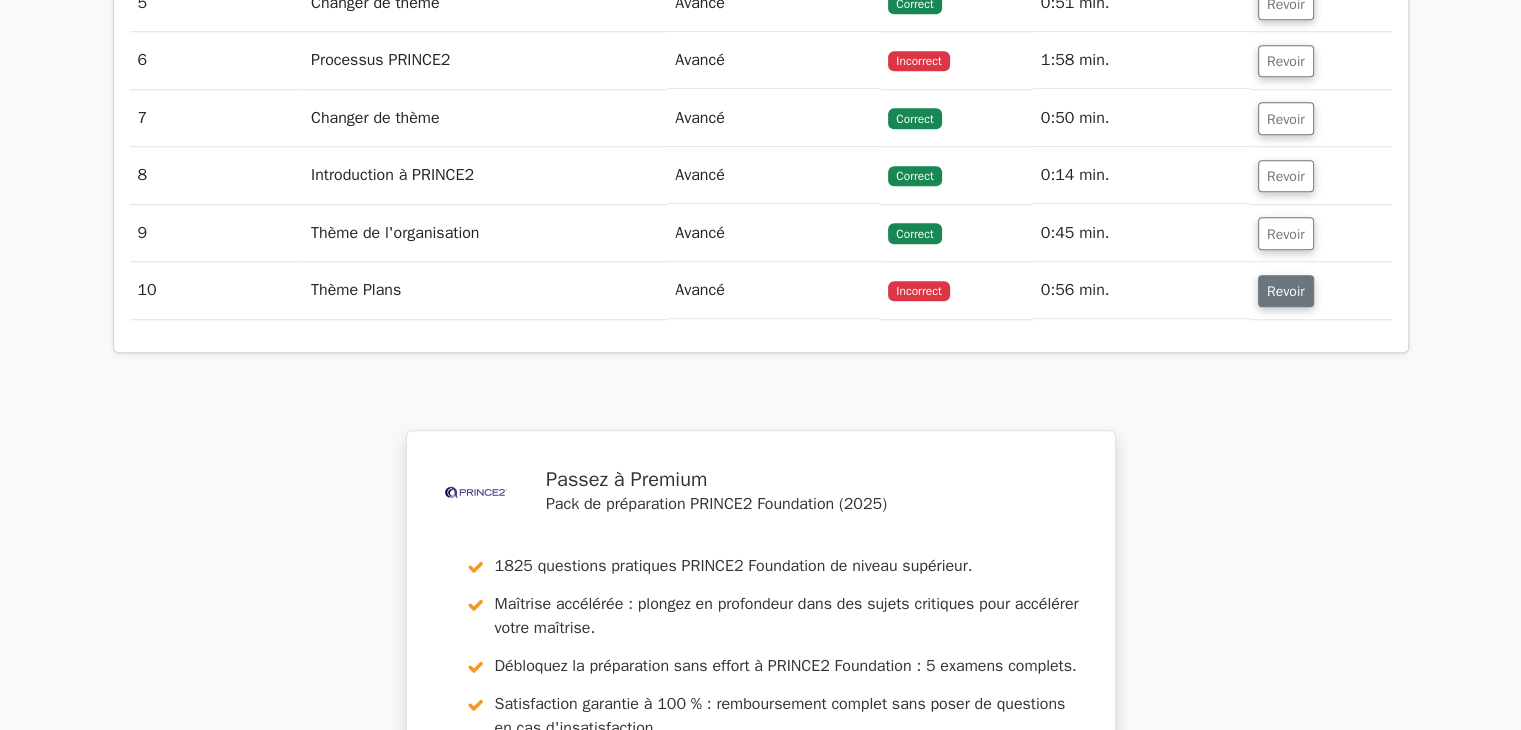 click on "Revoir" at bounding box center [1286, 291] 